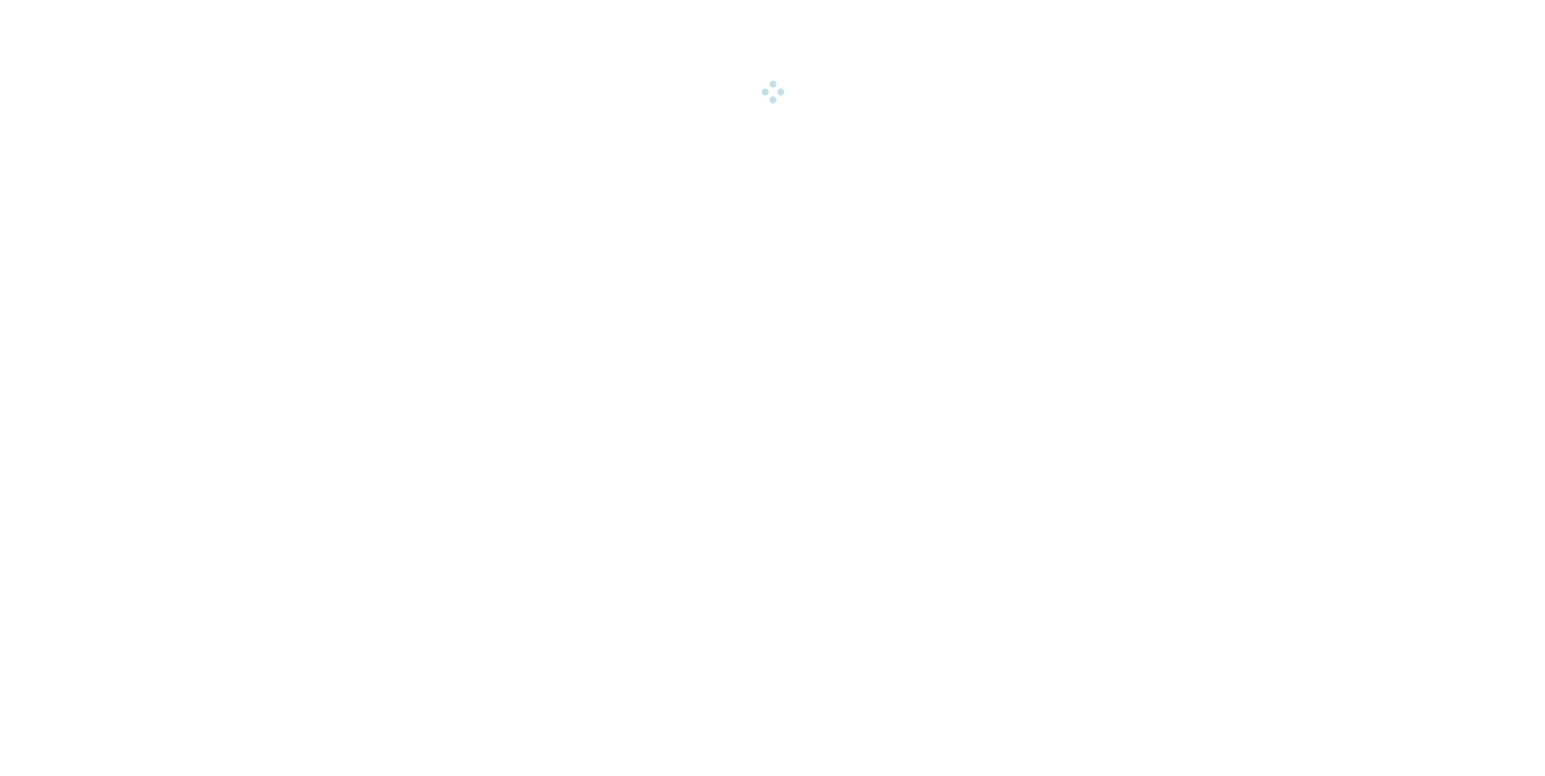 scroll, scrollTop: 0, scrollLeft: 0, axis: both 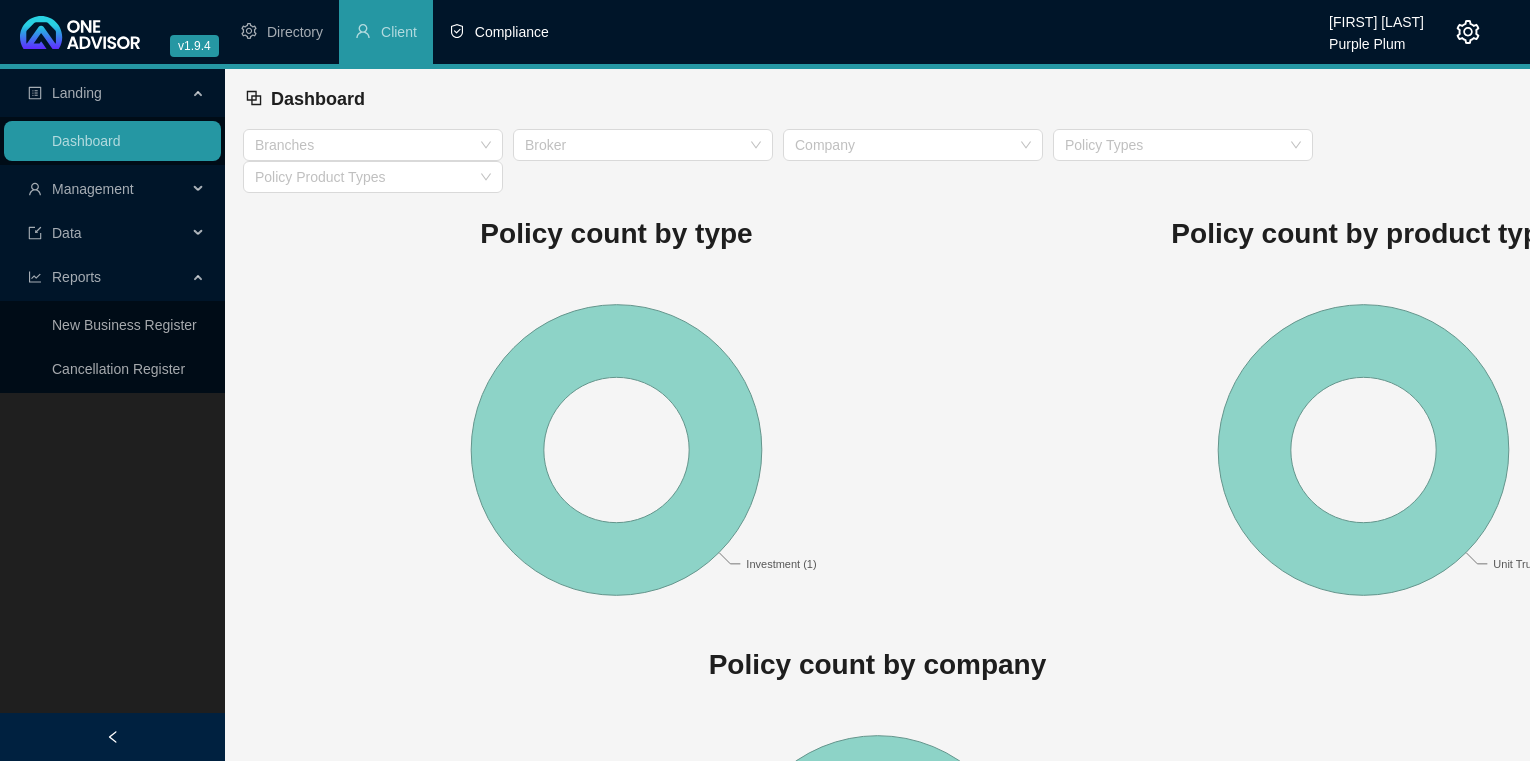 click on "Compliance" at bounding box center [512, 32] 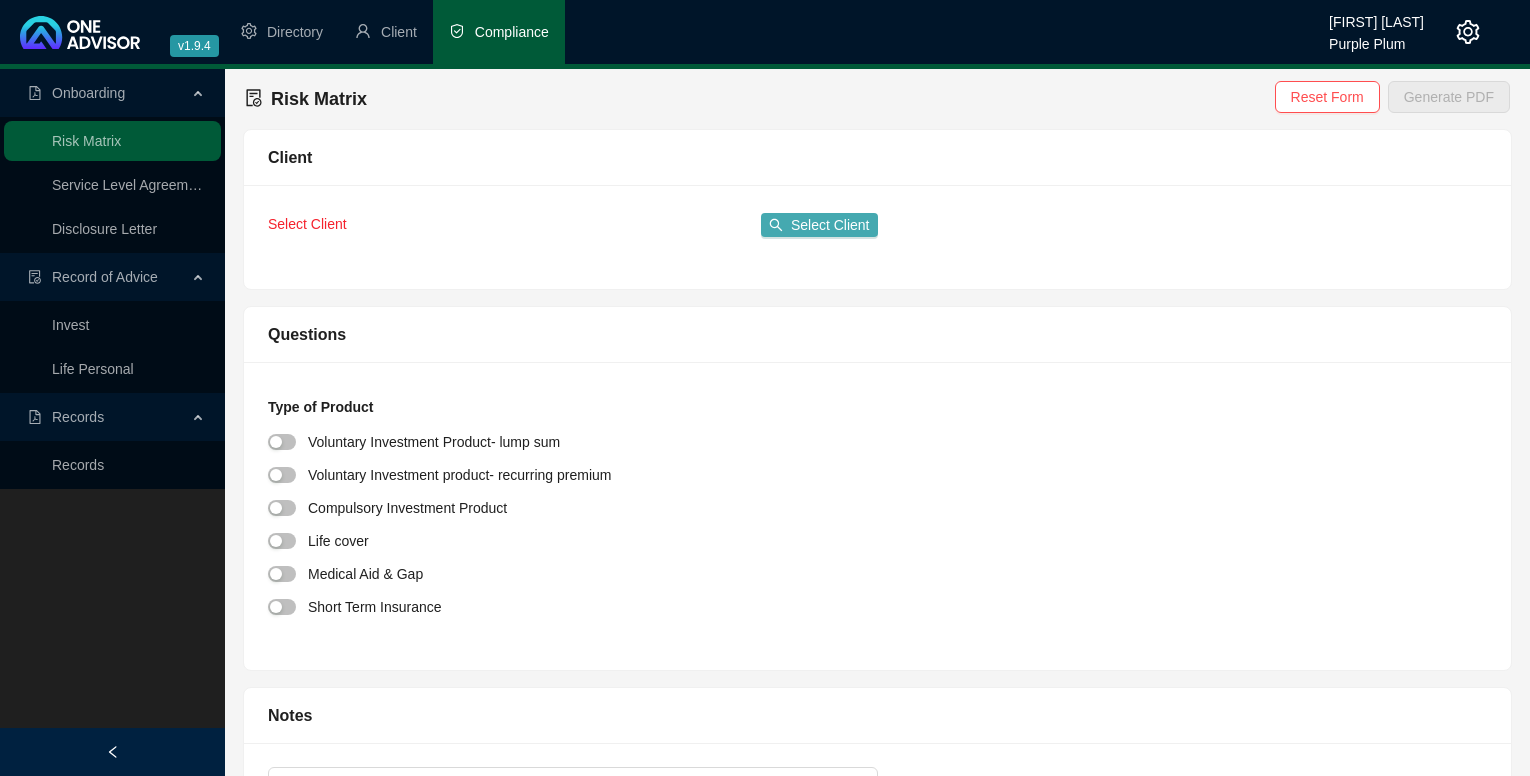 click on "Select Client" at bounding box center (830, 225) 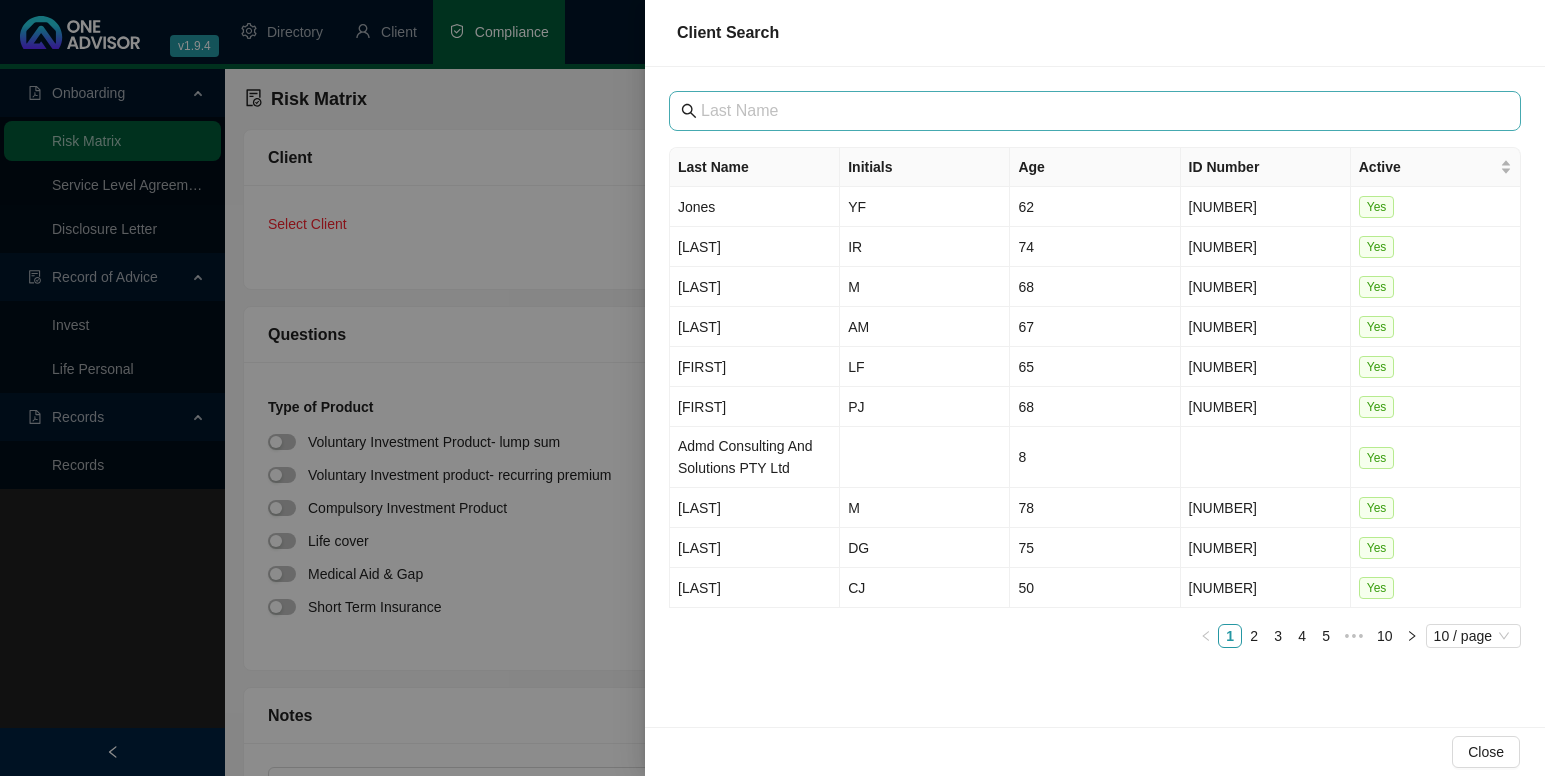 click at bounding box center (1095, 111) 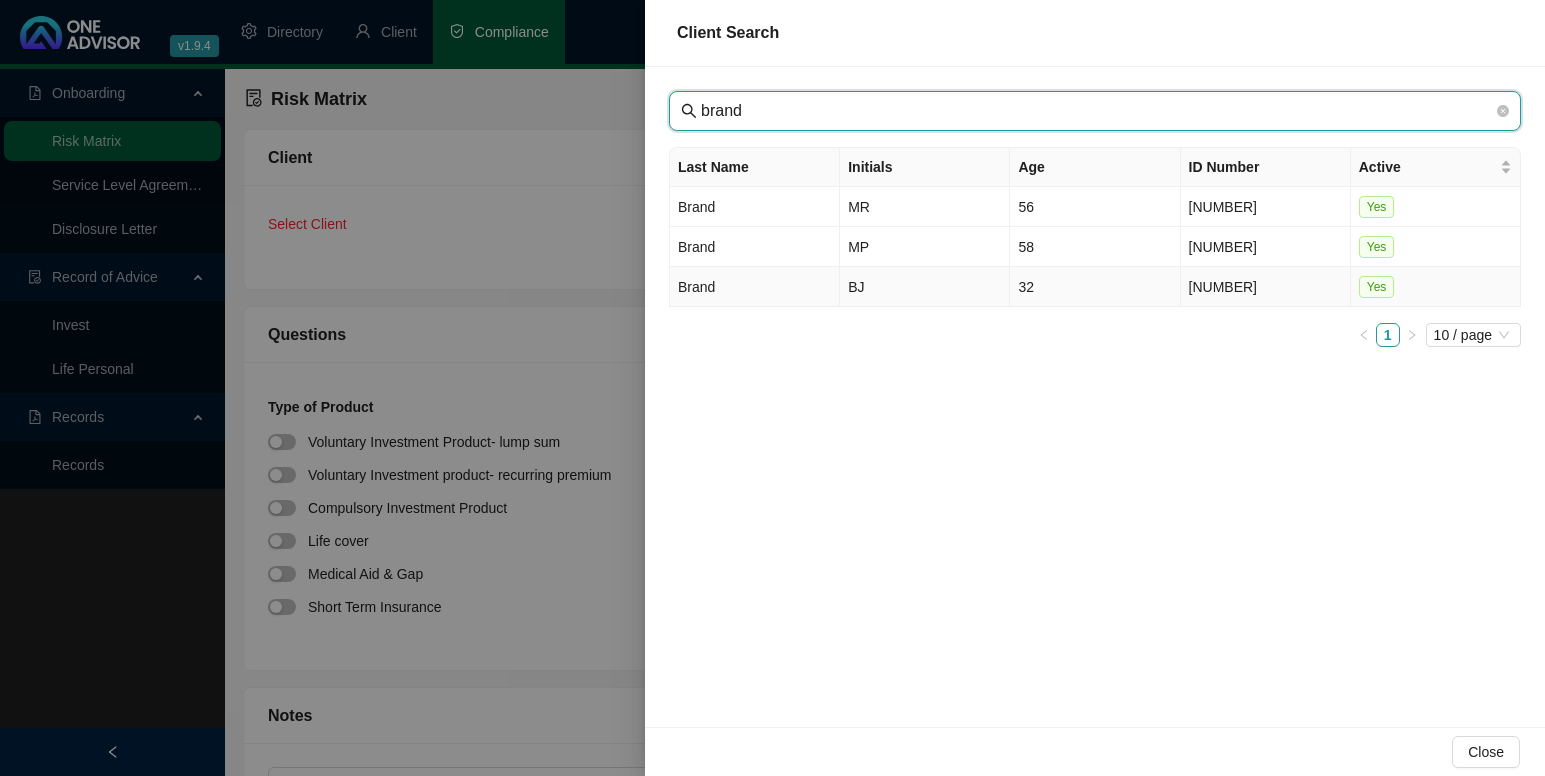 type on "brand" 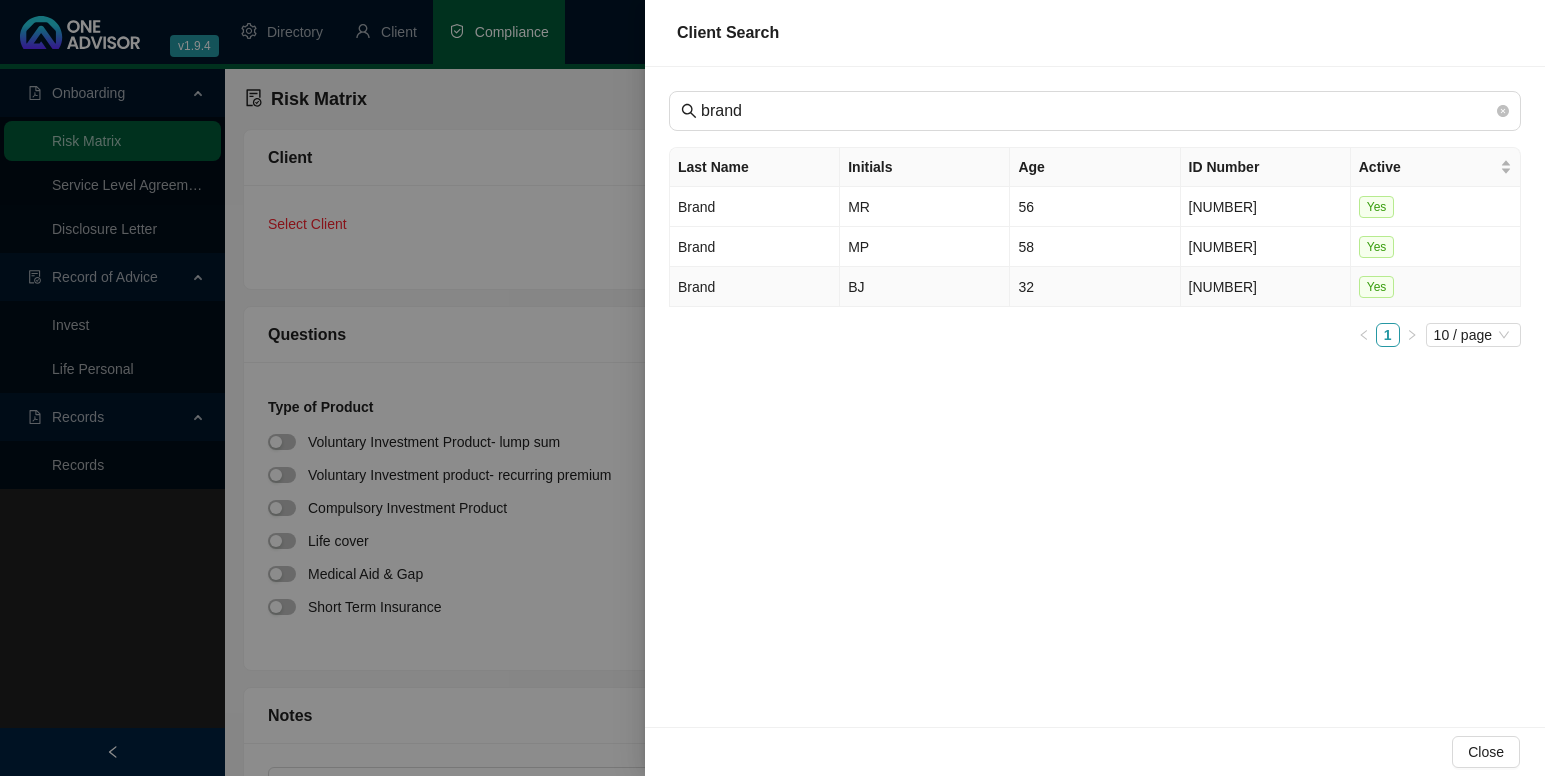 click on "Brand" at bounding box center [755, 287] 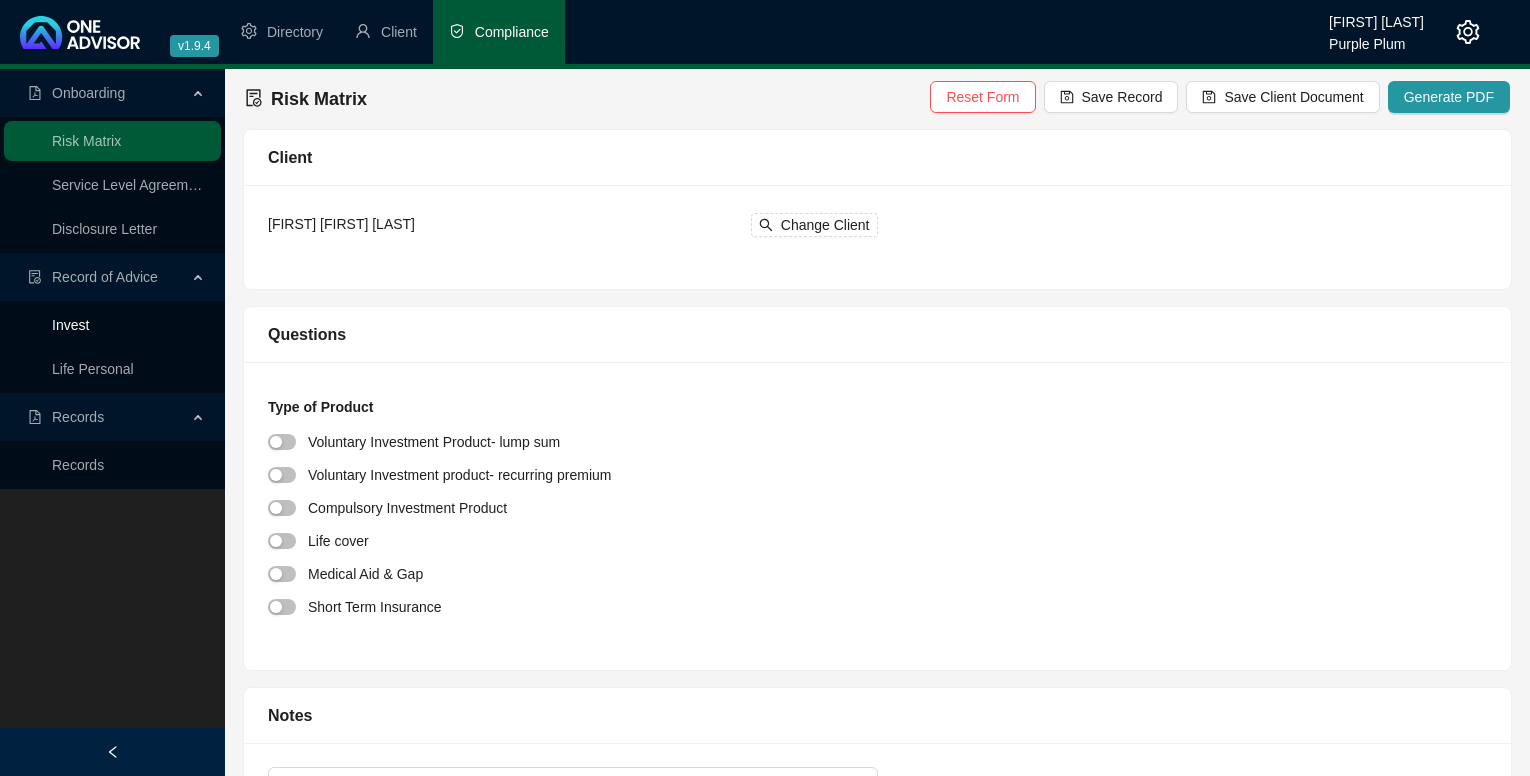 click on "Invest" at bounding box center [70, 325] 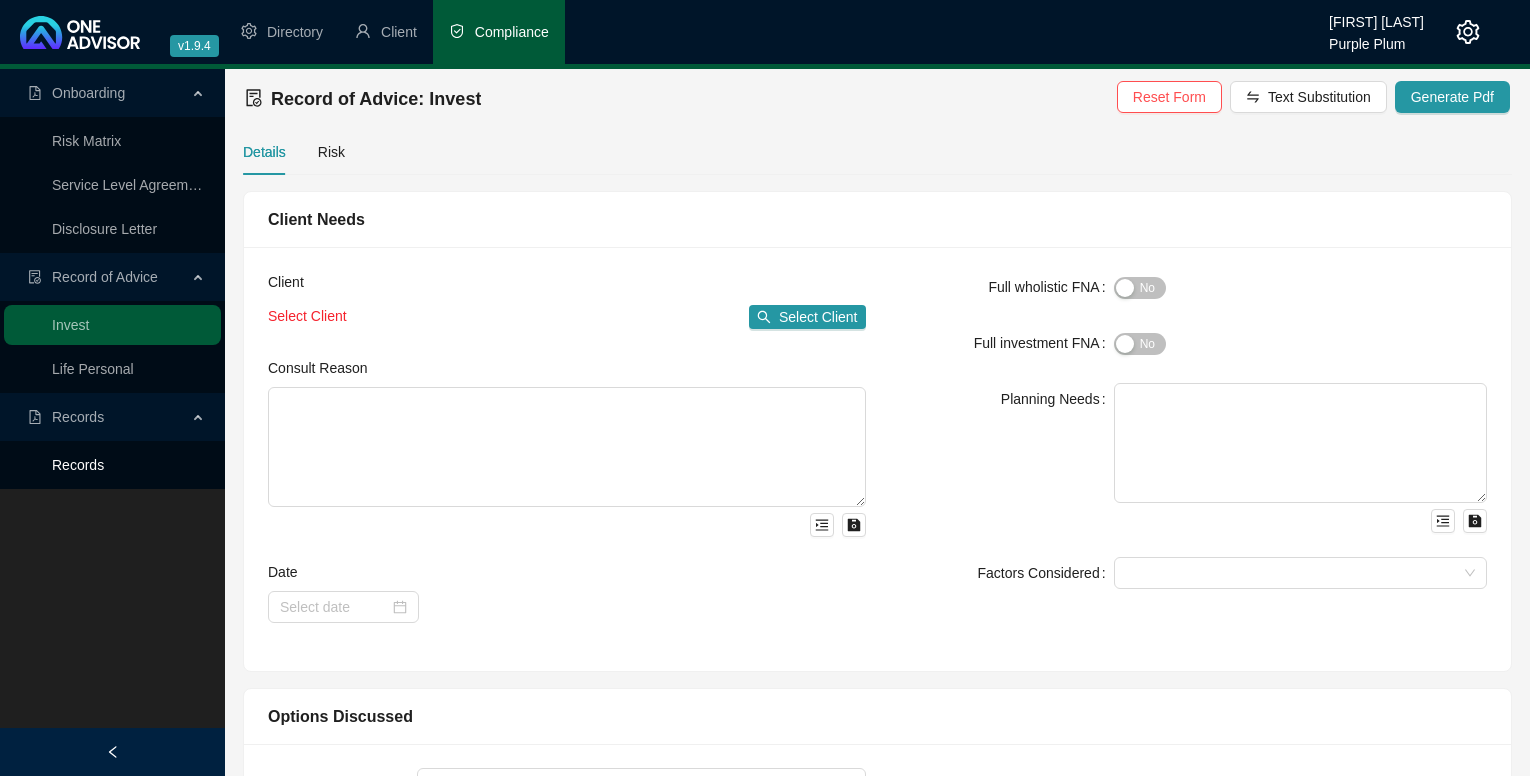 click on "Records" at bounding box center (78, 465) 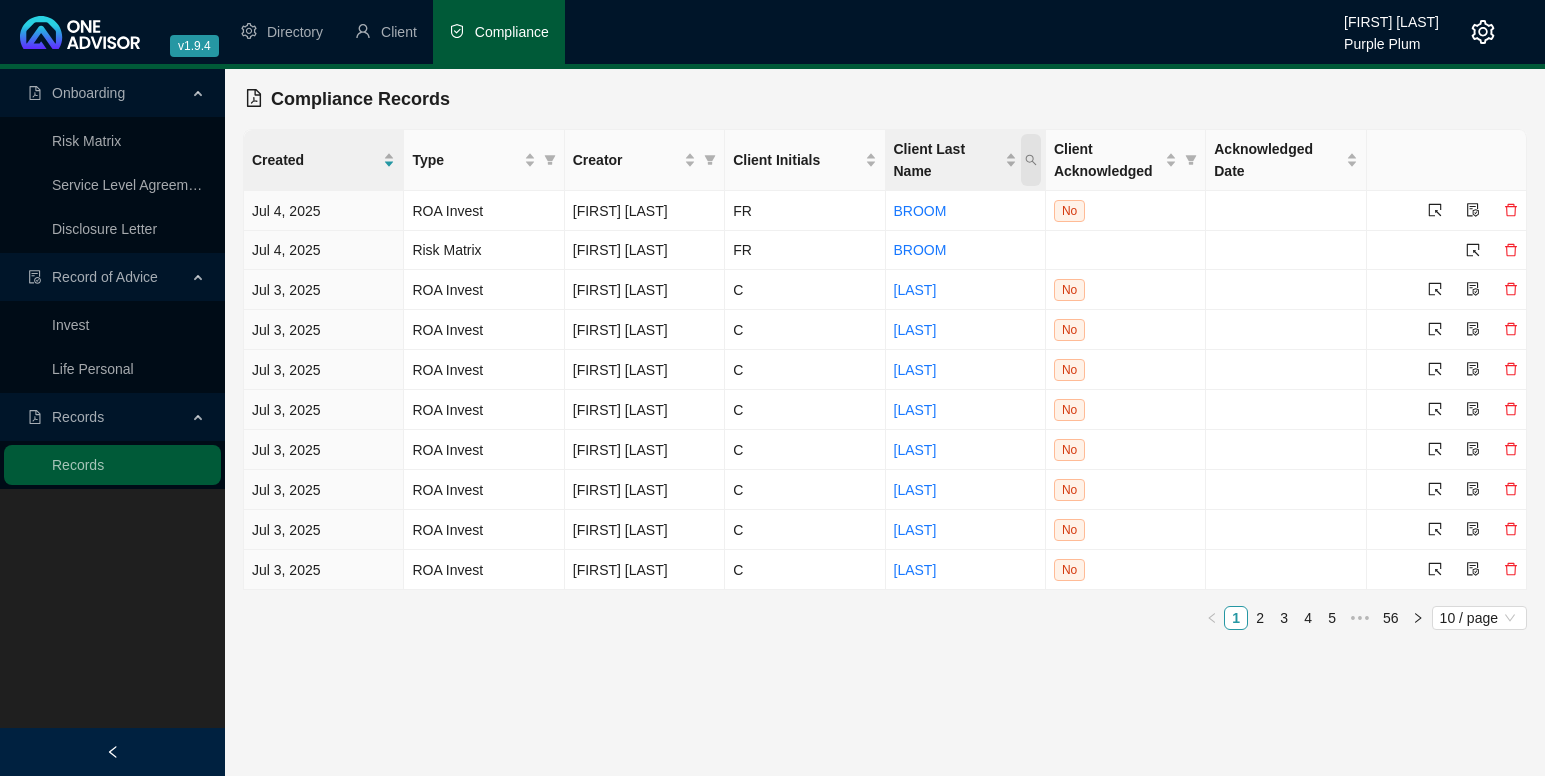 click at bounding box center [1031, 160] 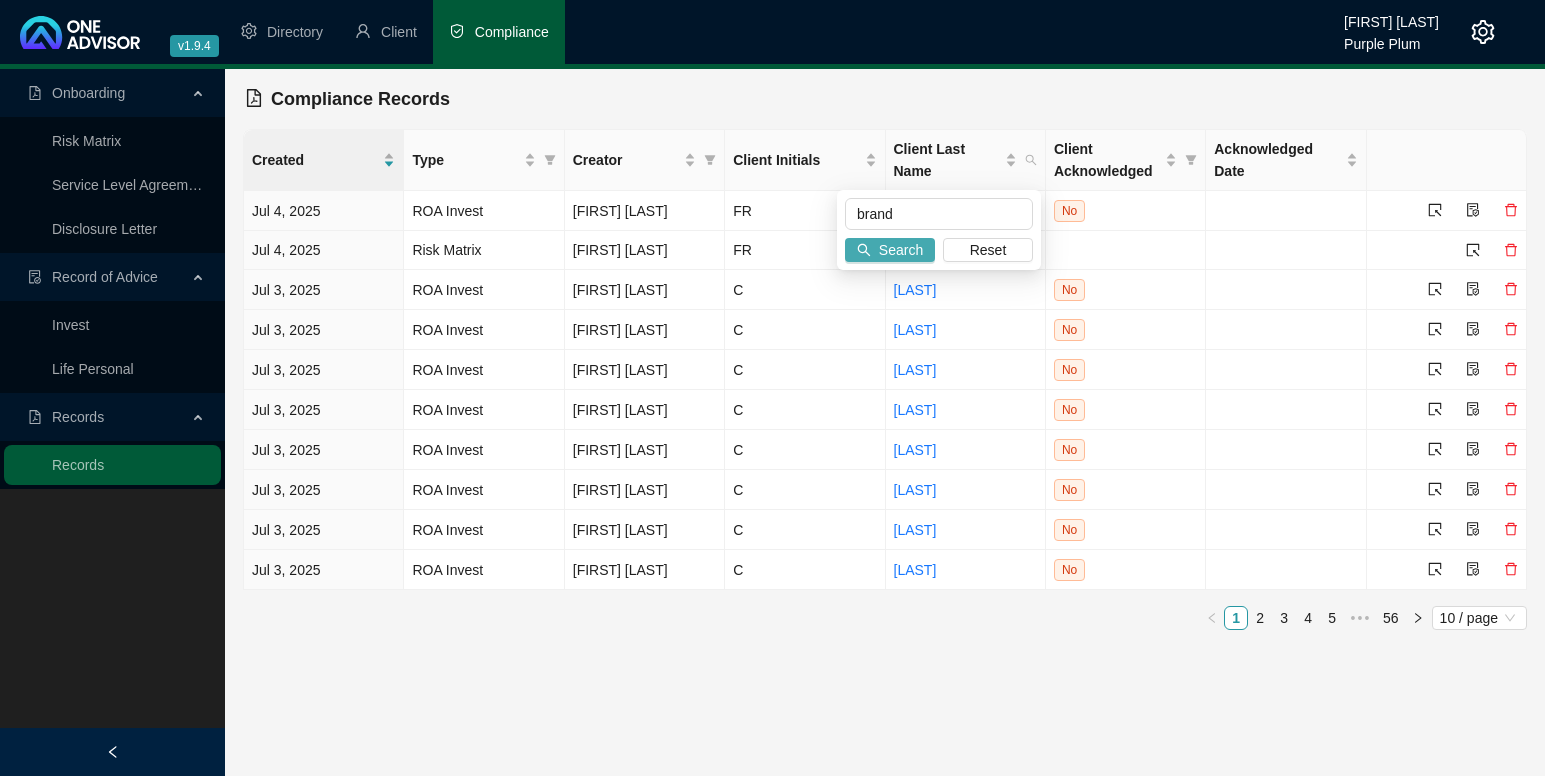 click at bounding box center [864, 250] 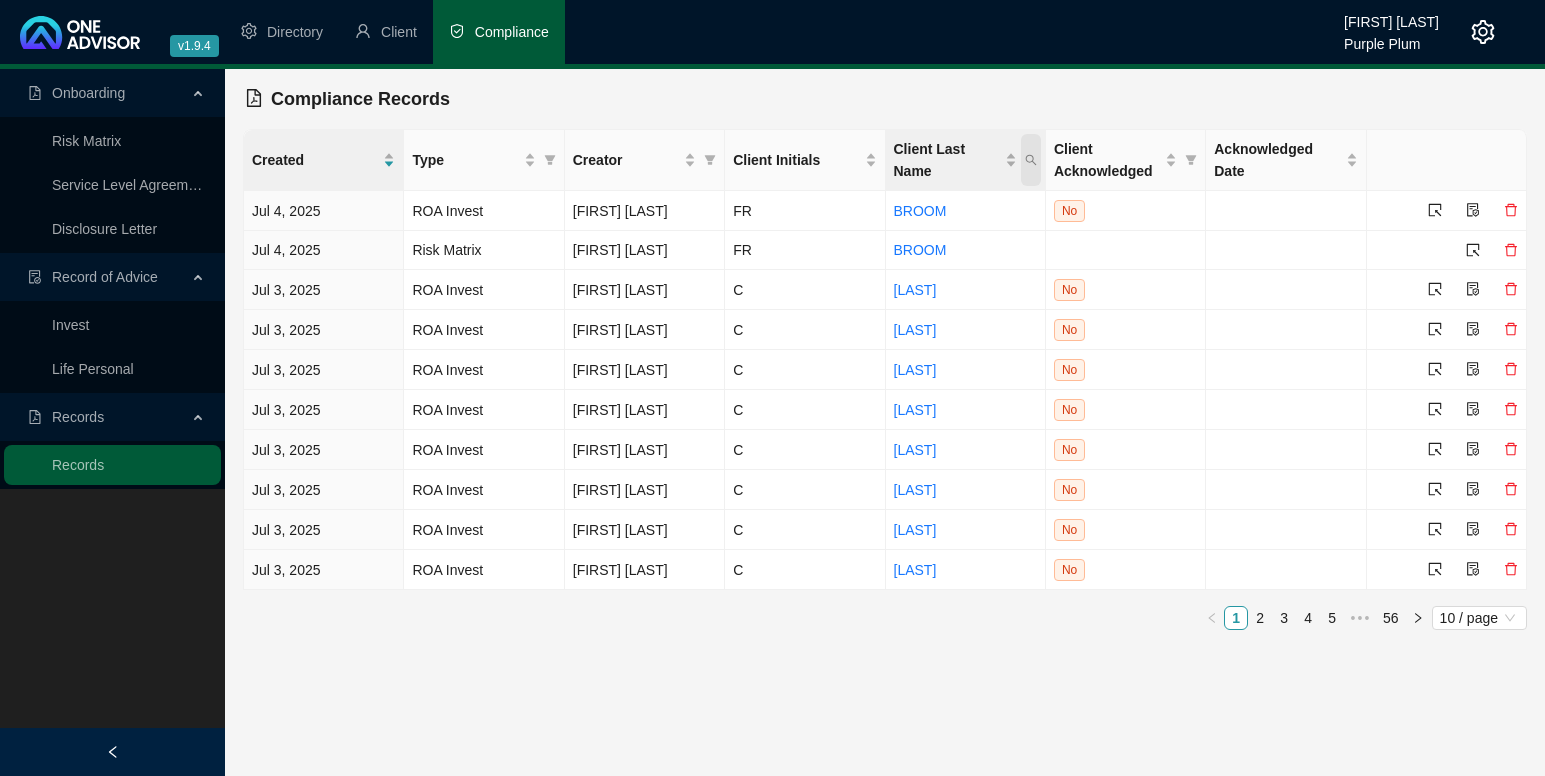 click at bounding box center [1031, 160] 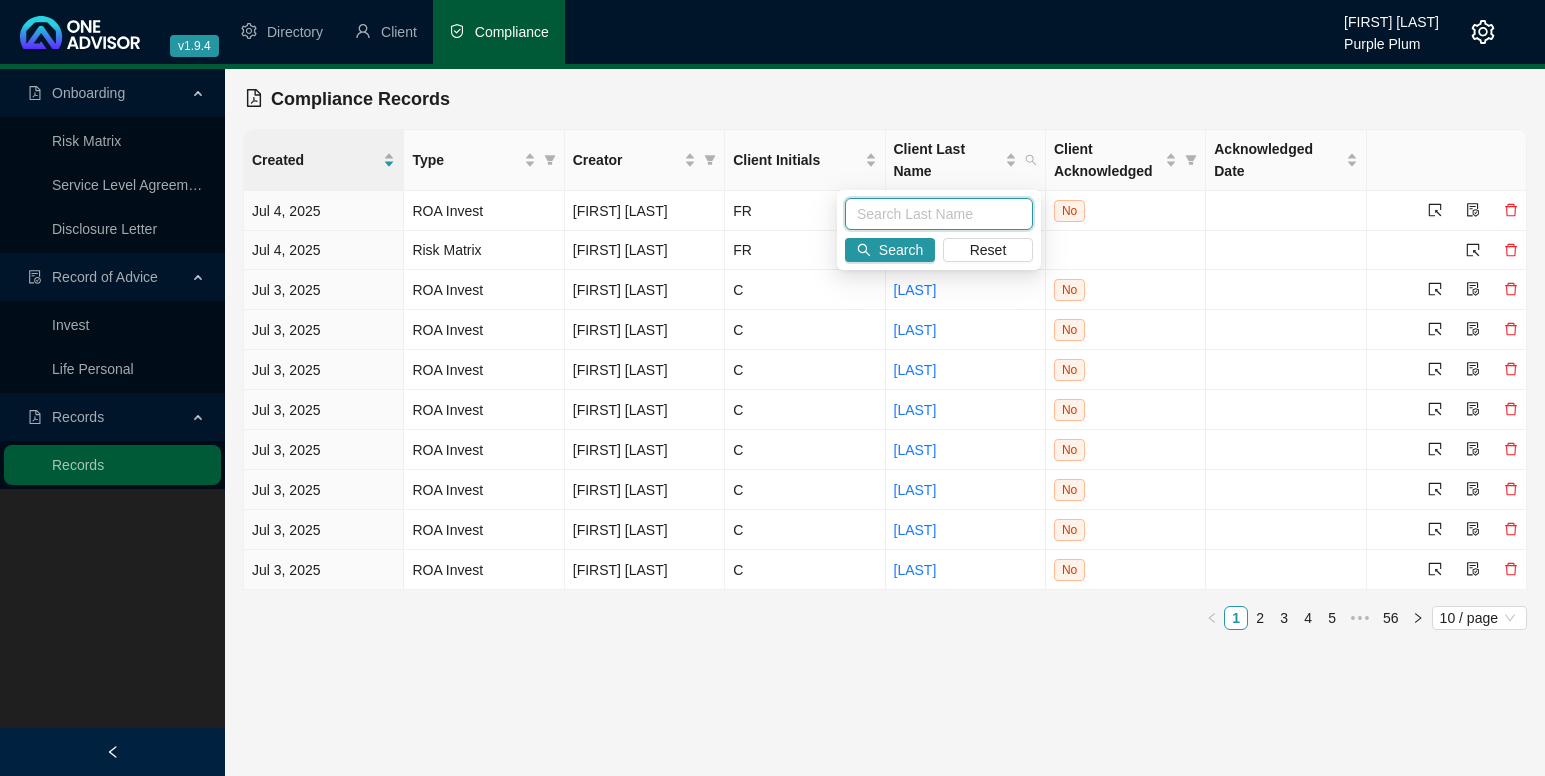 click at bounding box center (939, 214) 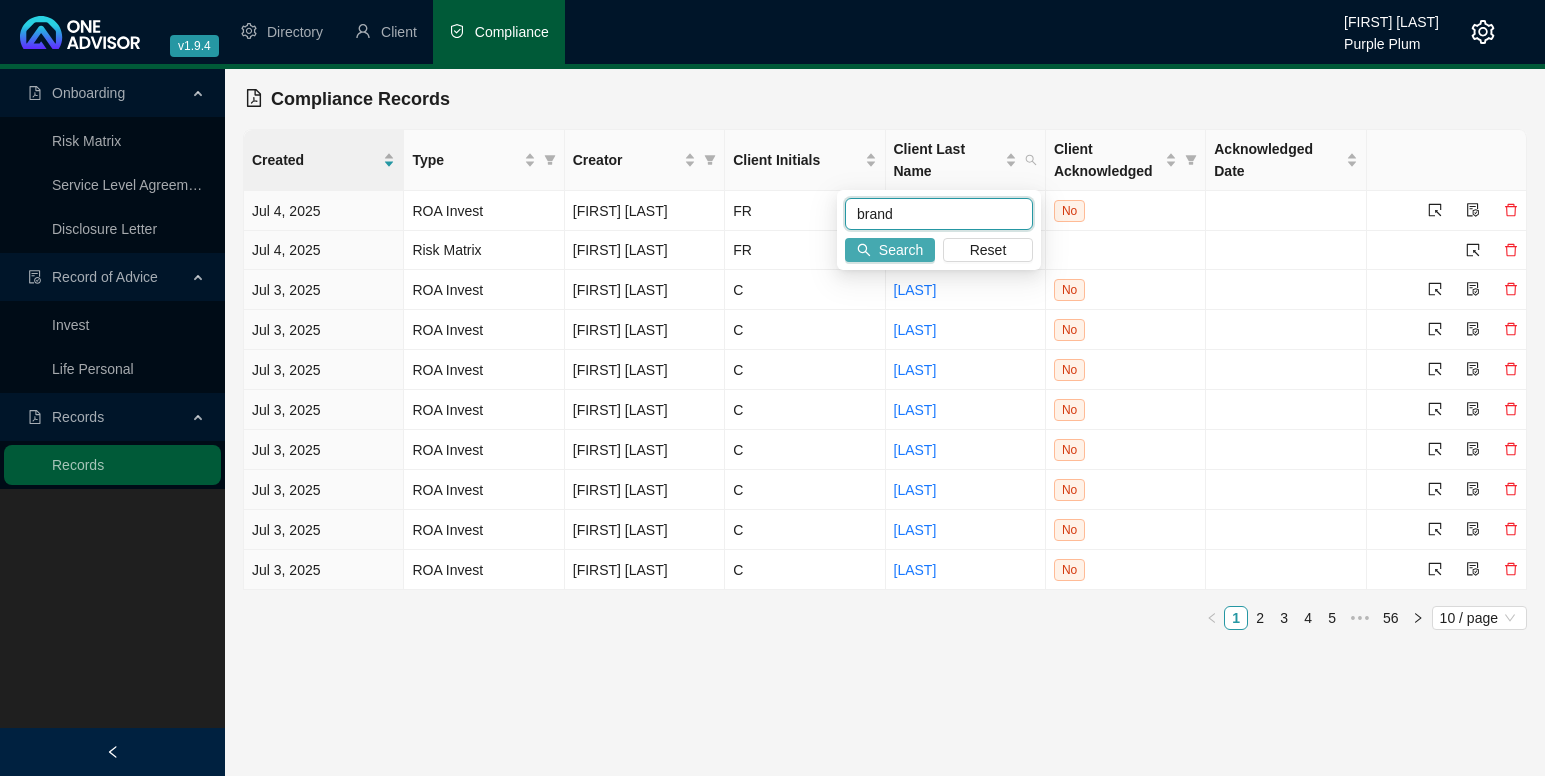 type on "brand" 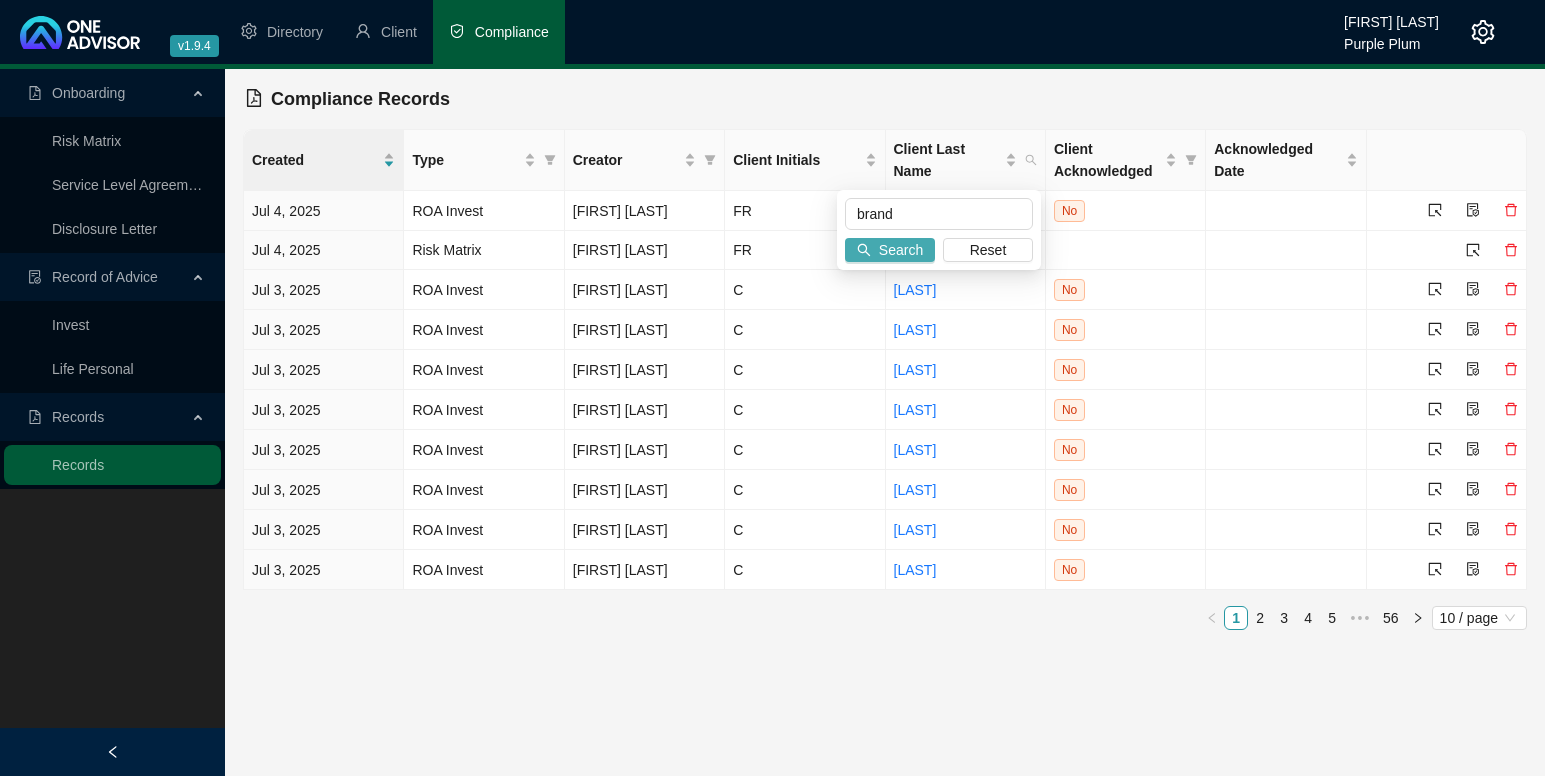 click on "Search" at bounding box center [901, 250] 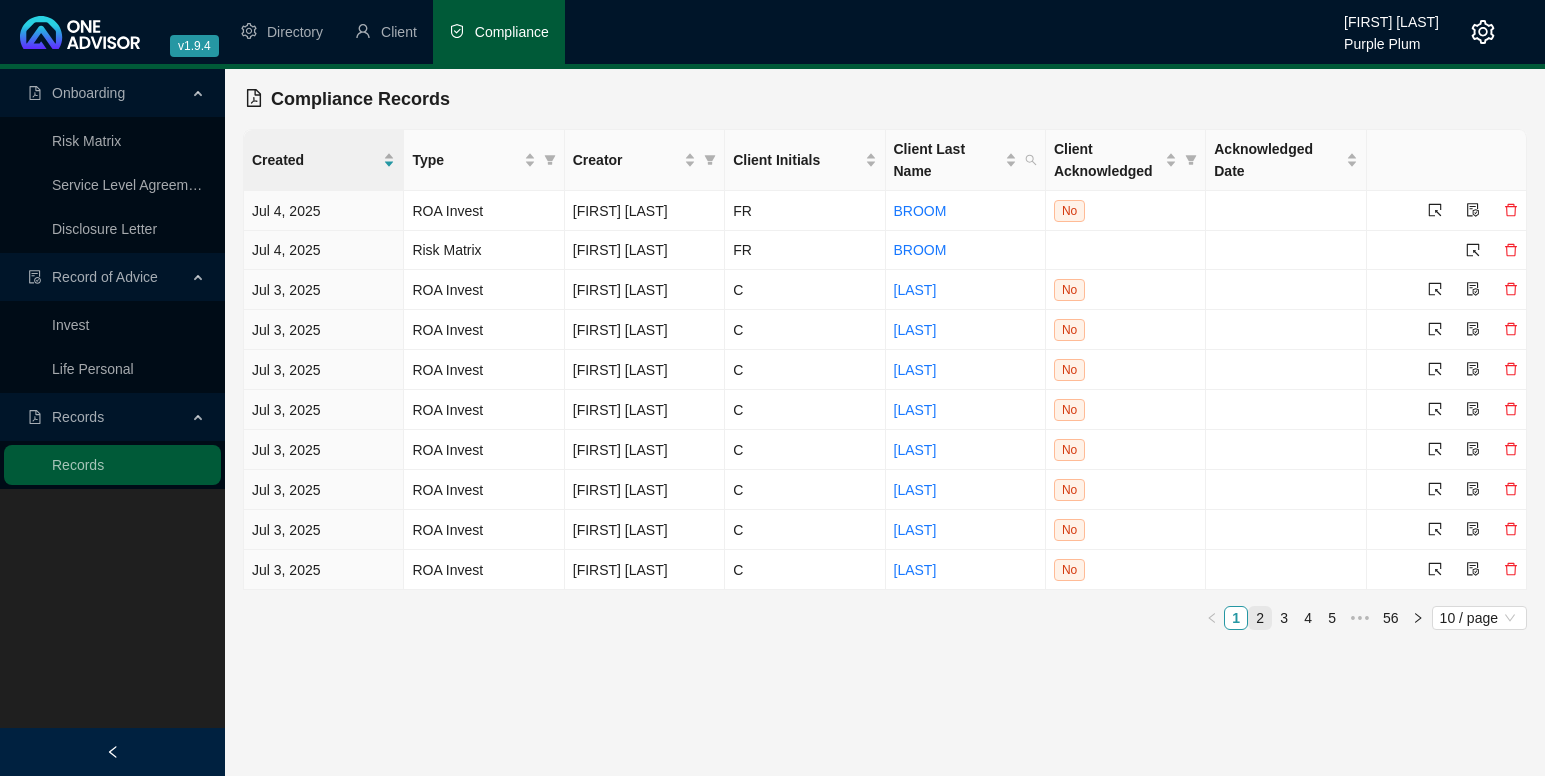 click on "2" at bounding box center [1260, 618] 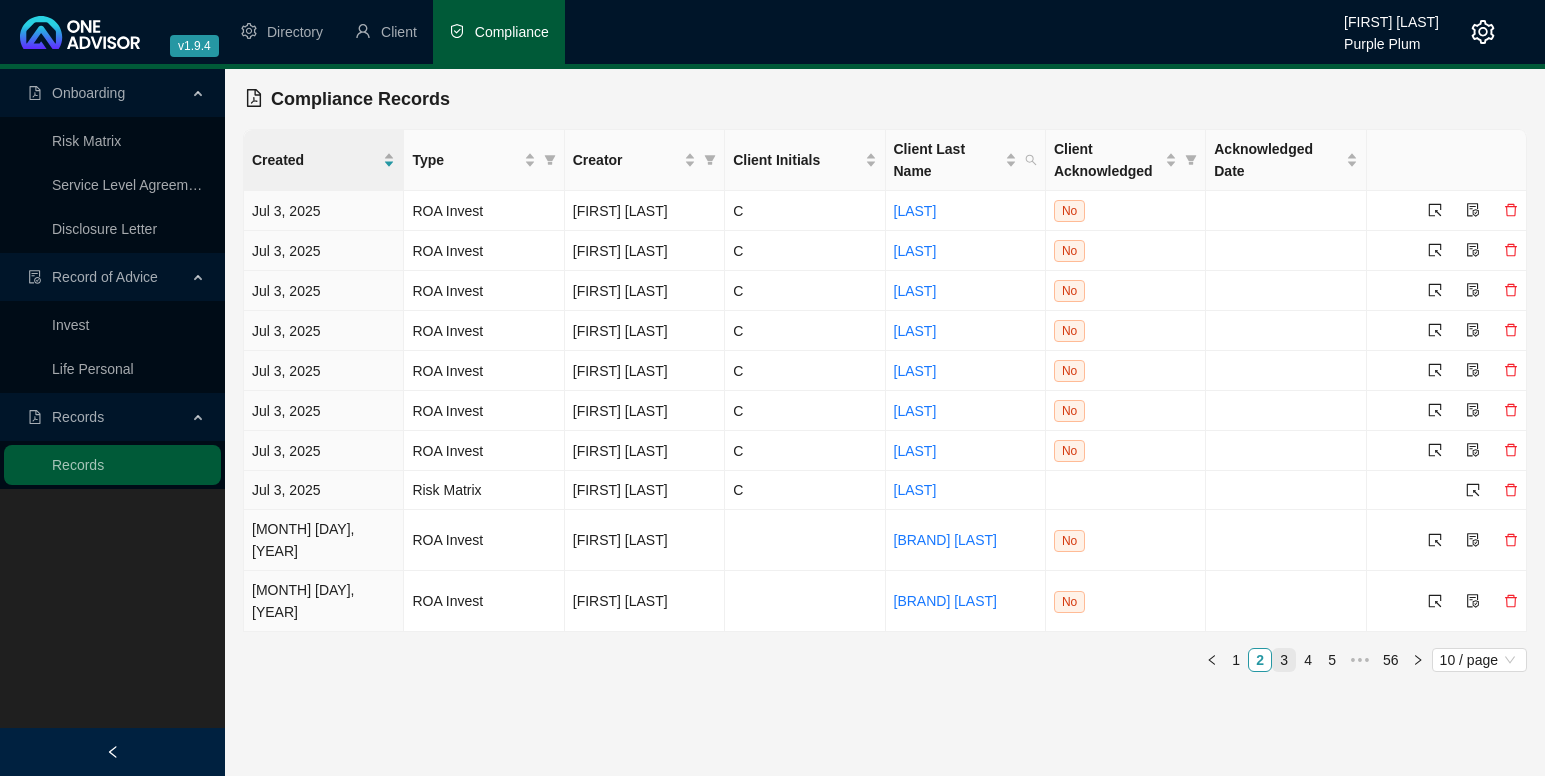 click on "3" at bounding box center (1284, 660) 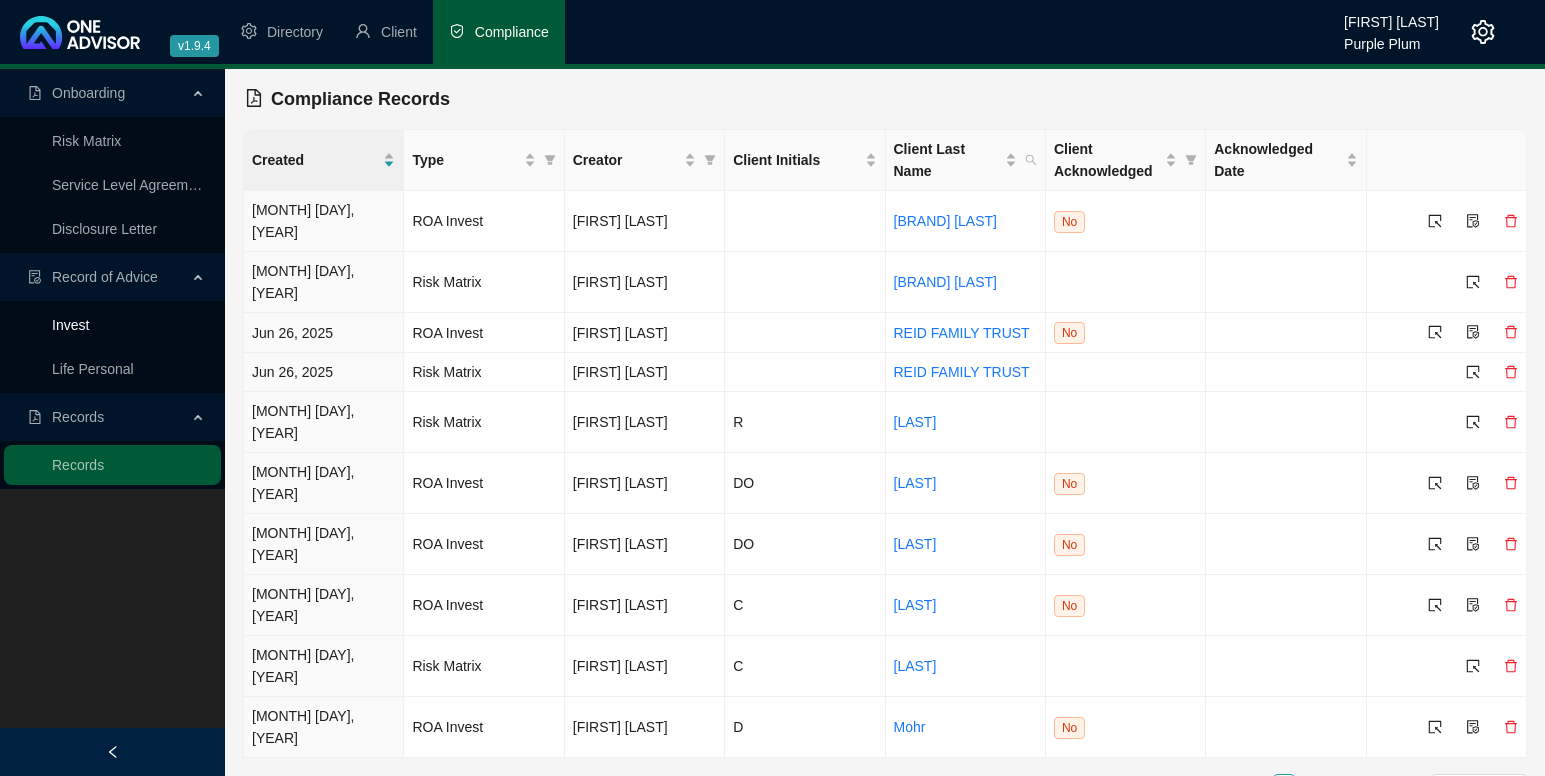 click on "Invest" at bounding box center (70, 325) 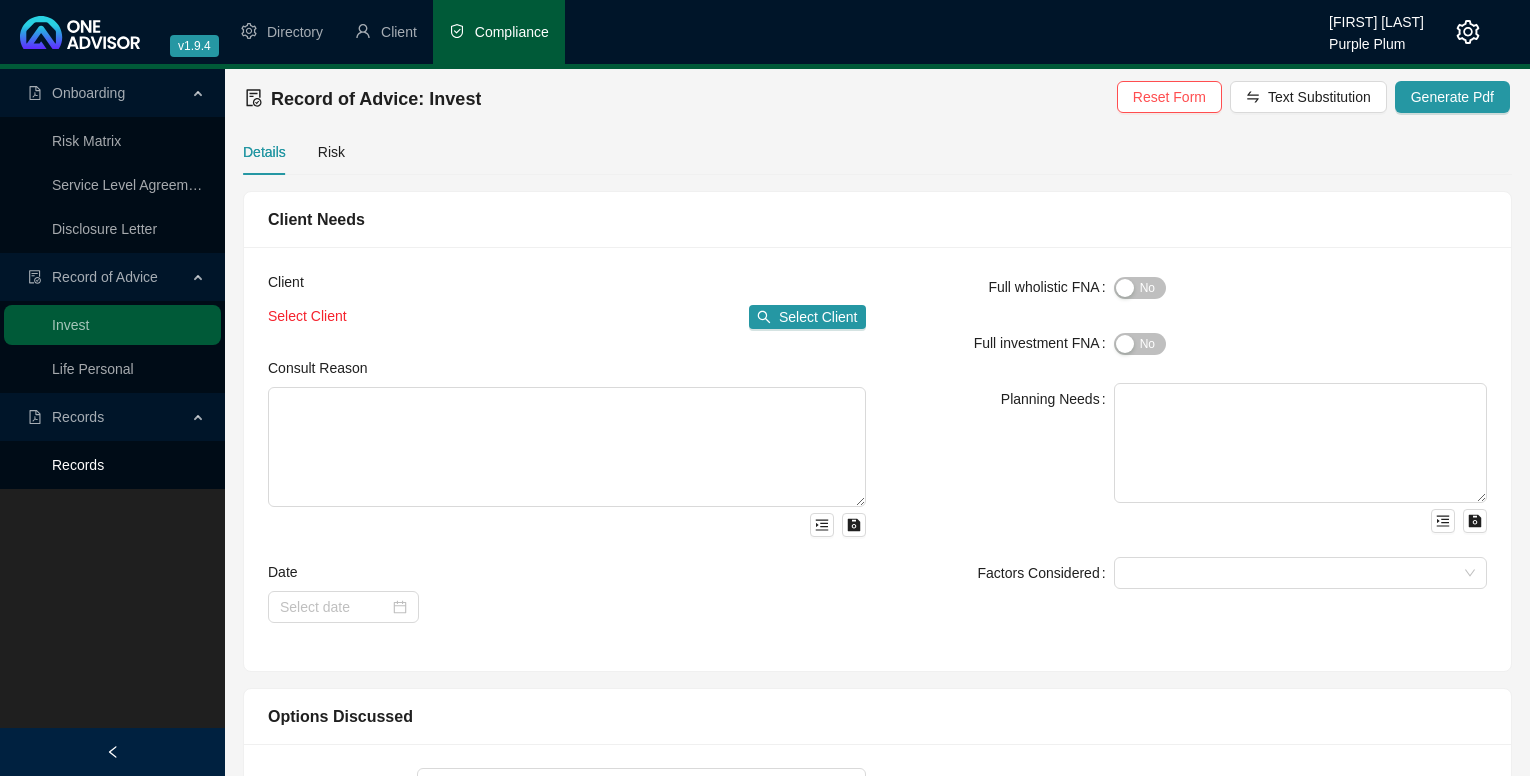 click on "Records" at bounding box center [78, 465] 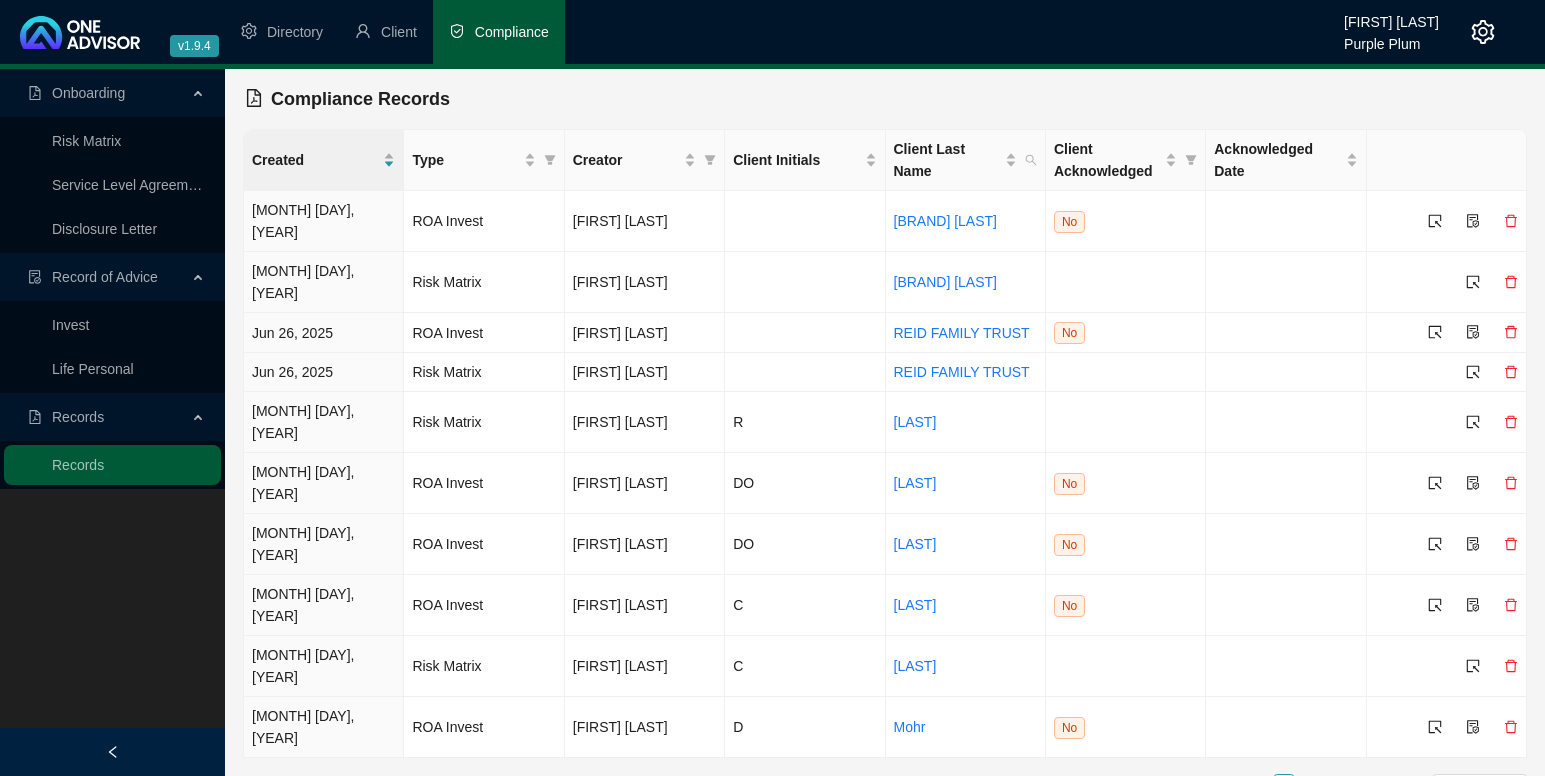 click on "Records" at bounding box center (78, 417) 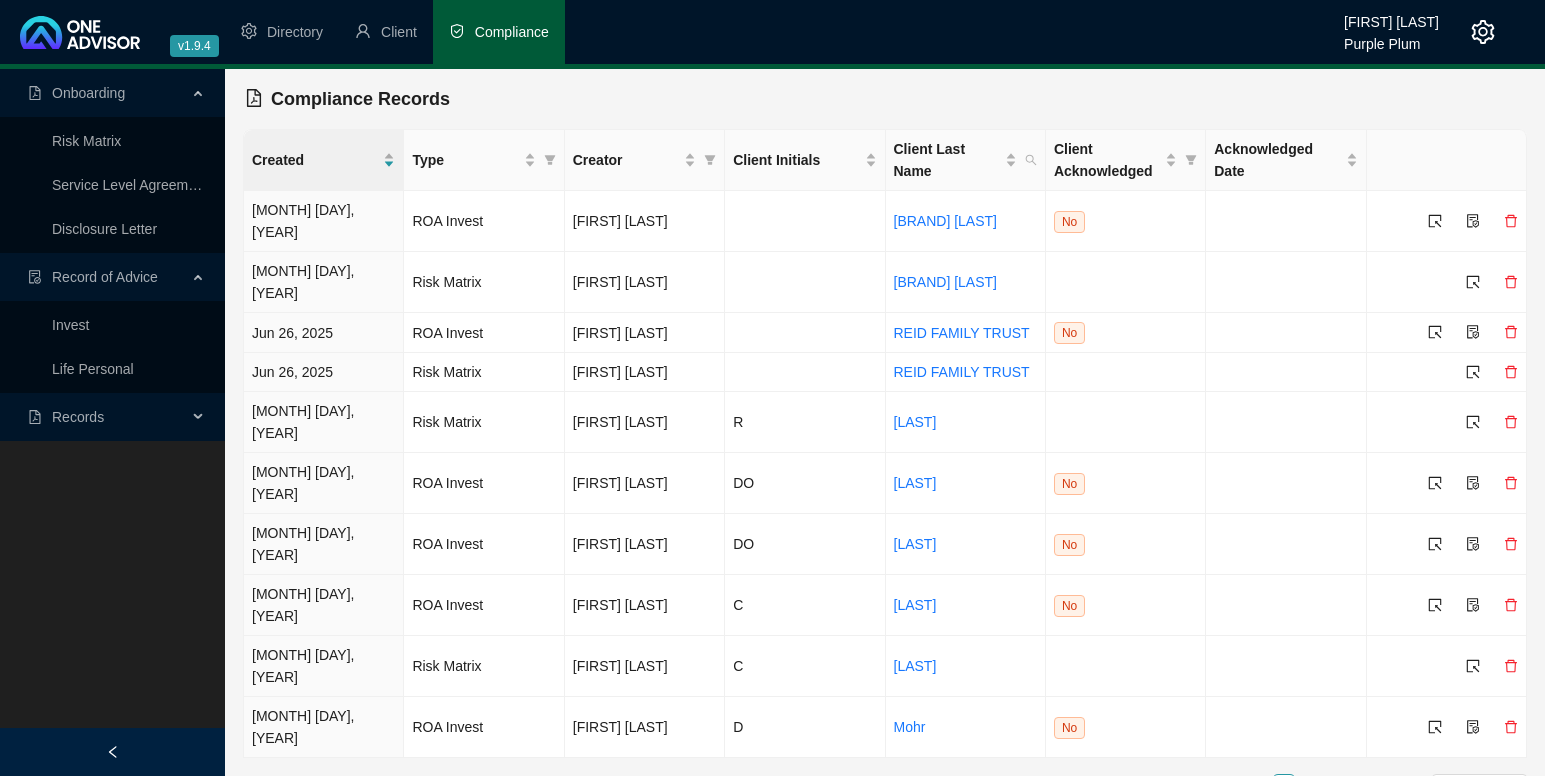 click on "Records" at bounding box center [112, 417] 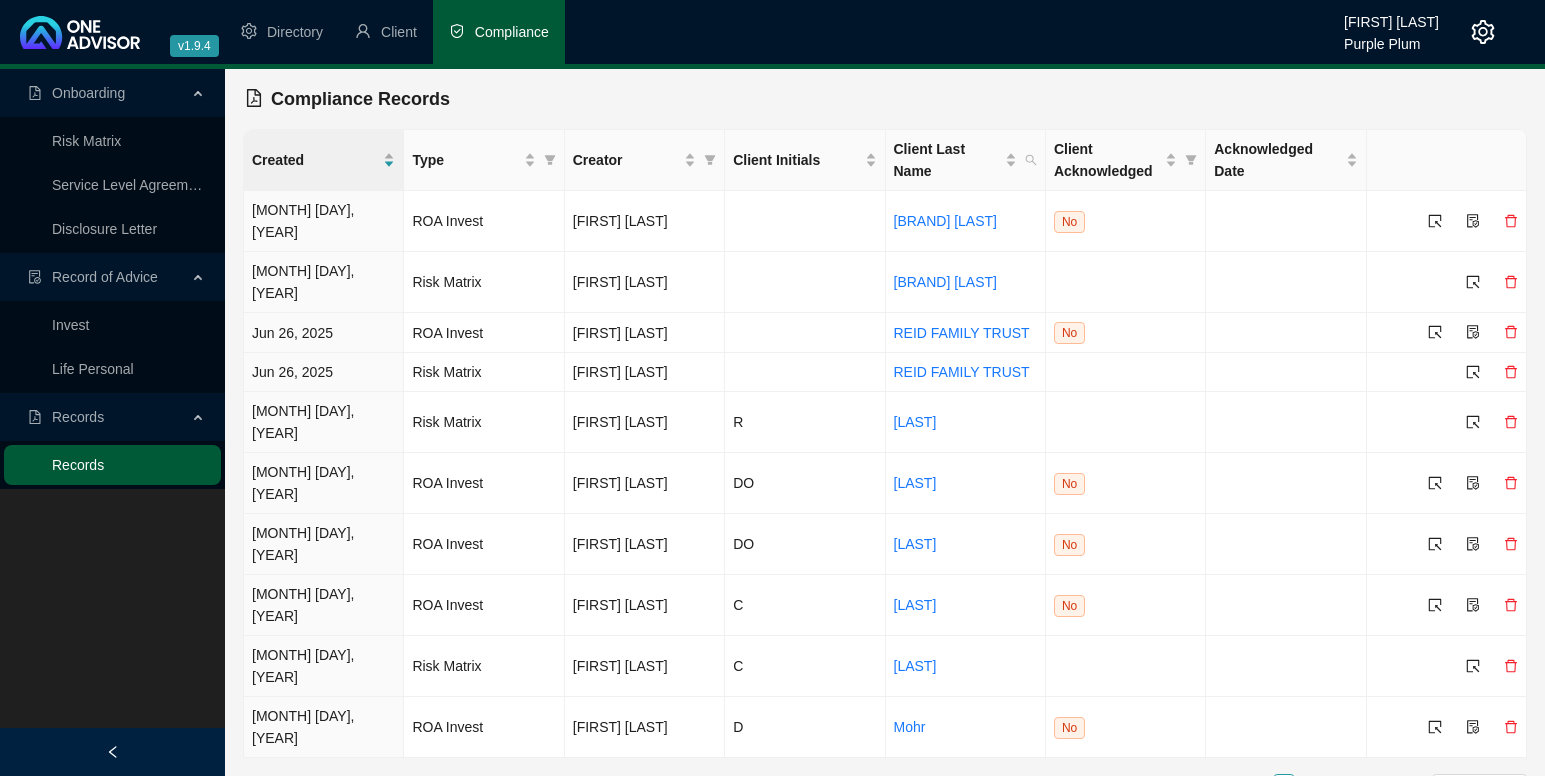click on "Records" at bounding box center [78, 465] 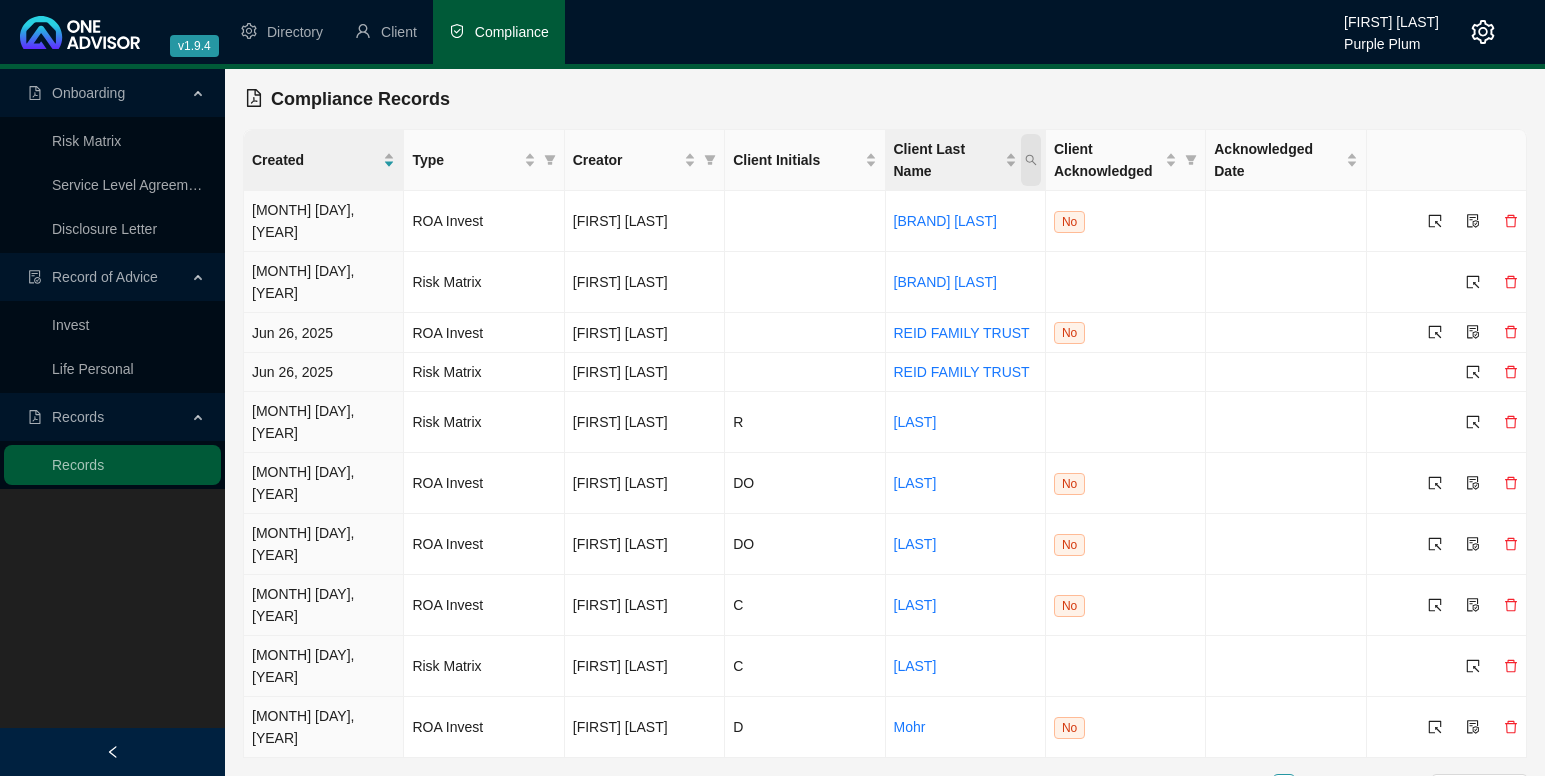 click at bounding box center (1031, 160) 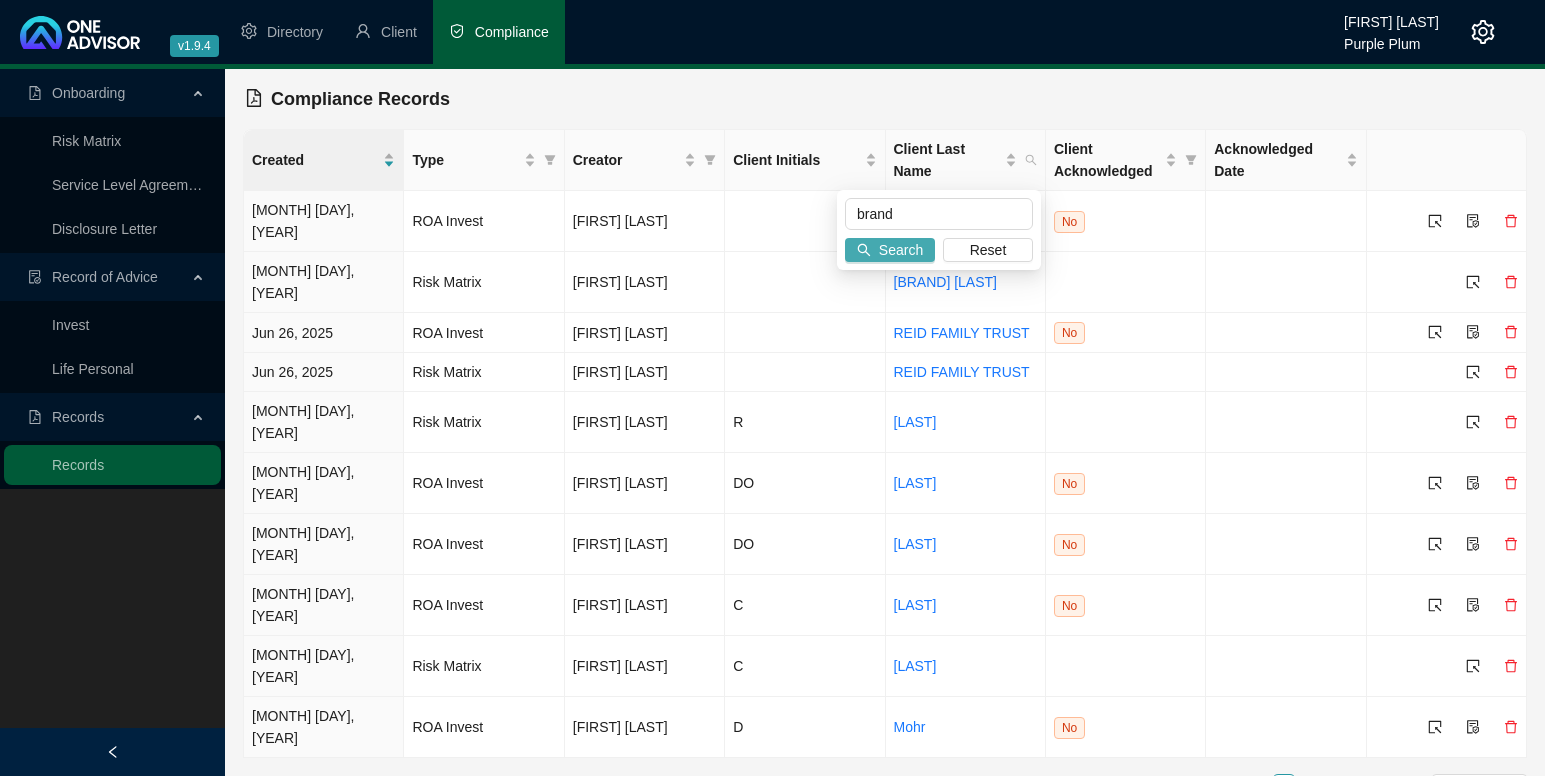 type on "brand" 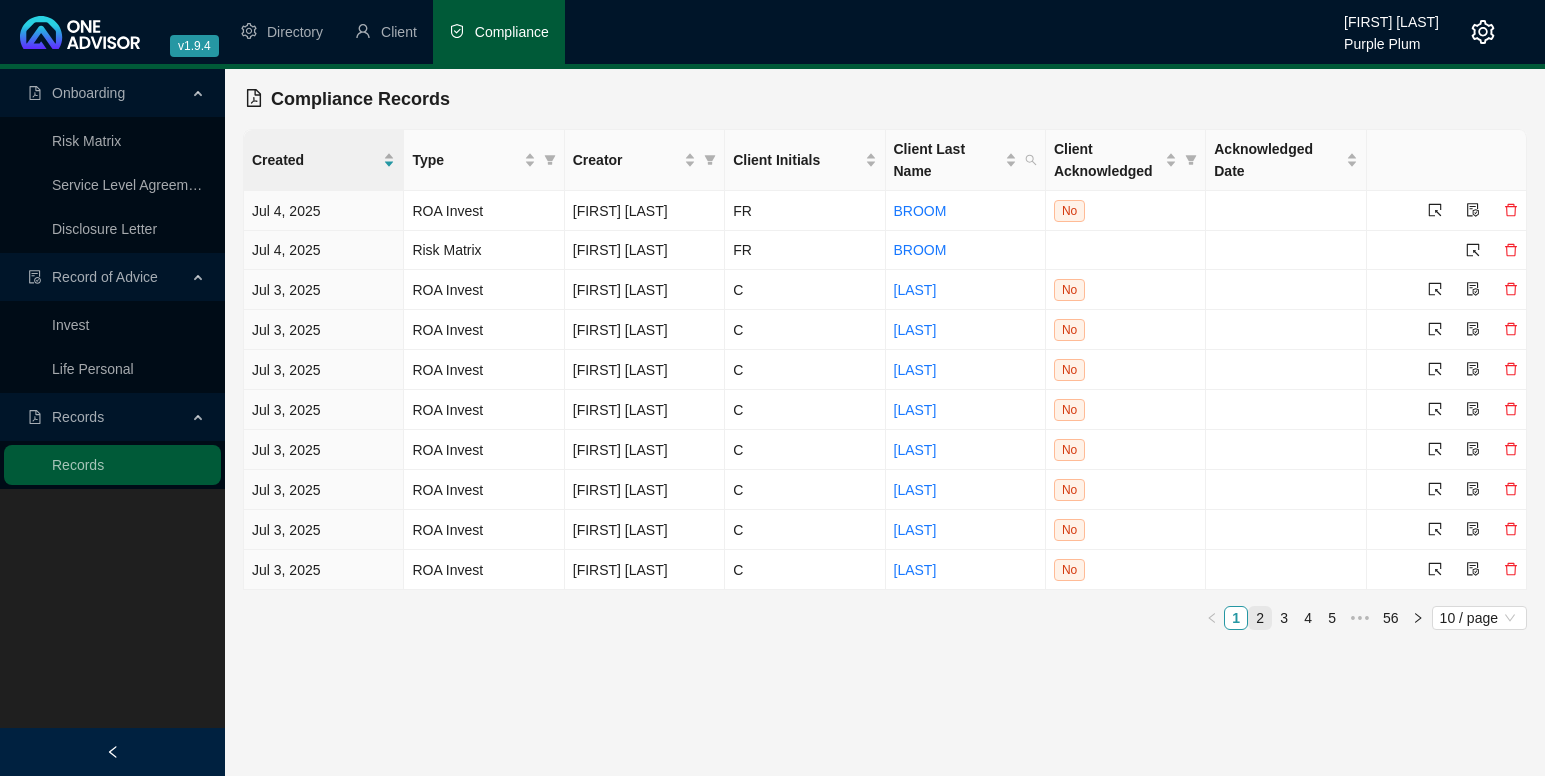 click on "2" at bounding box center [1260, 618] 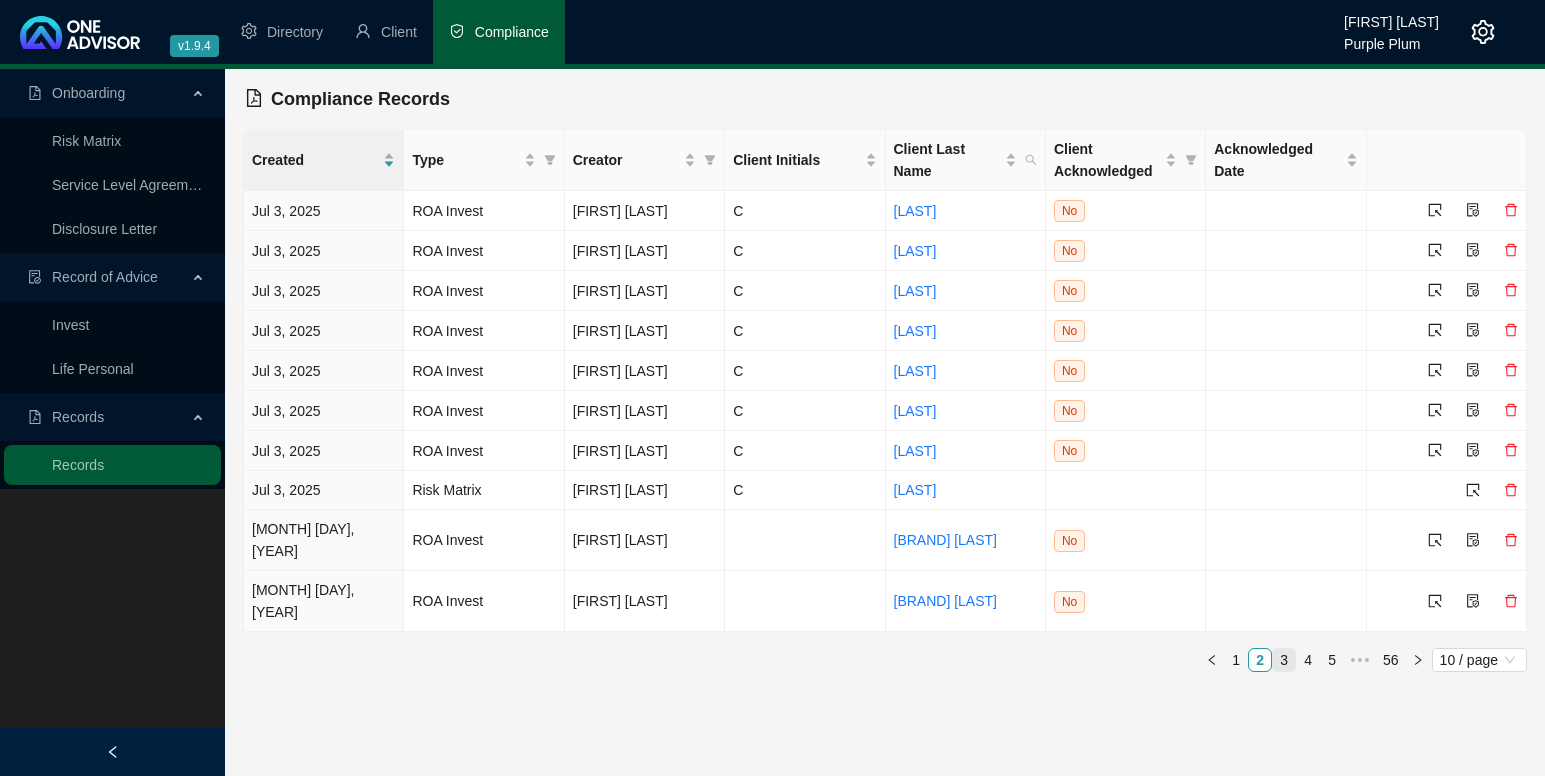 click on "3" at bounding box center (1284, 660) 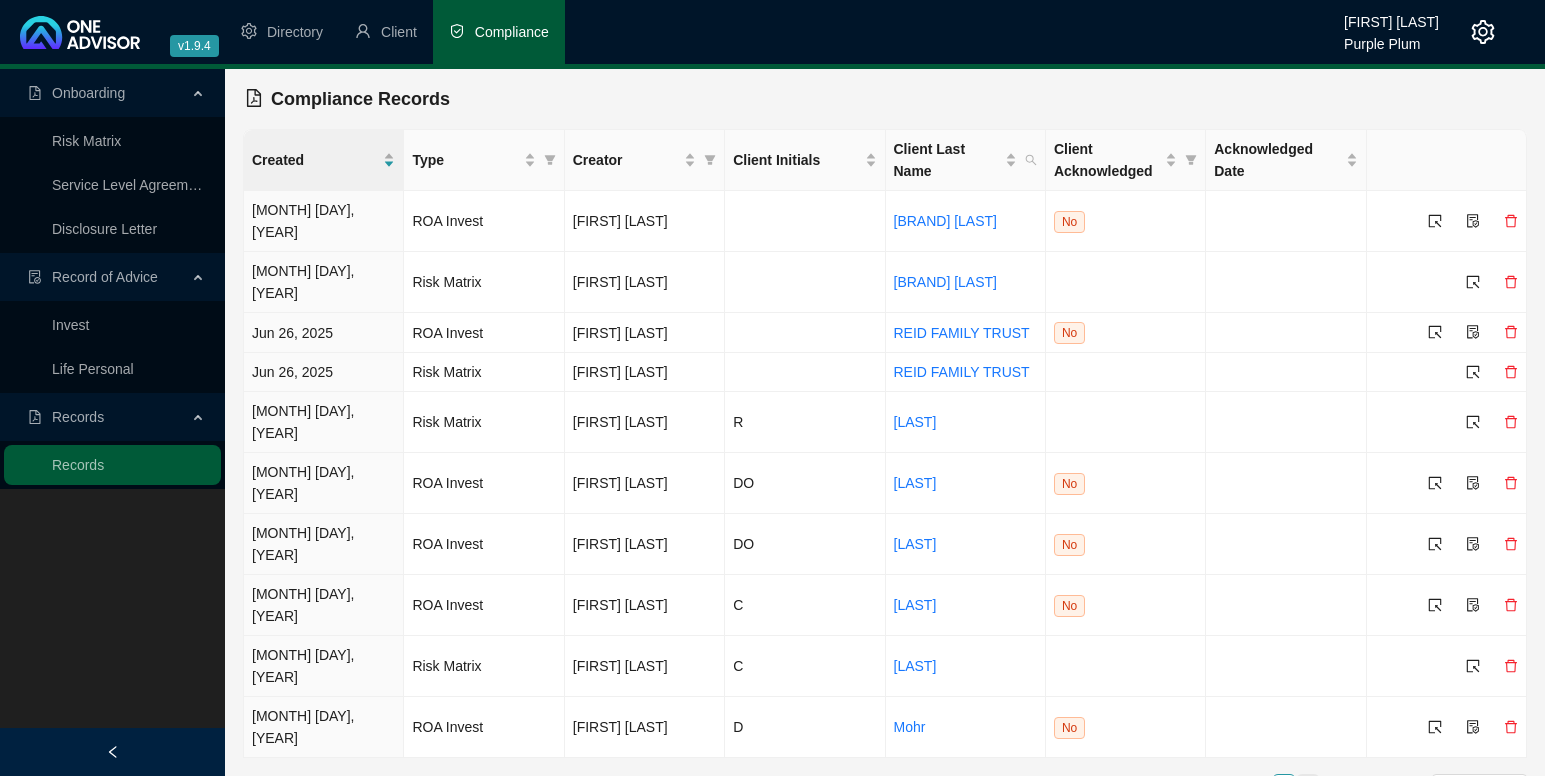 click on "4" at bounding box center [1308, 786] 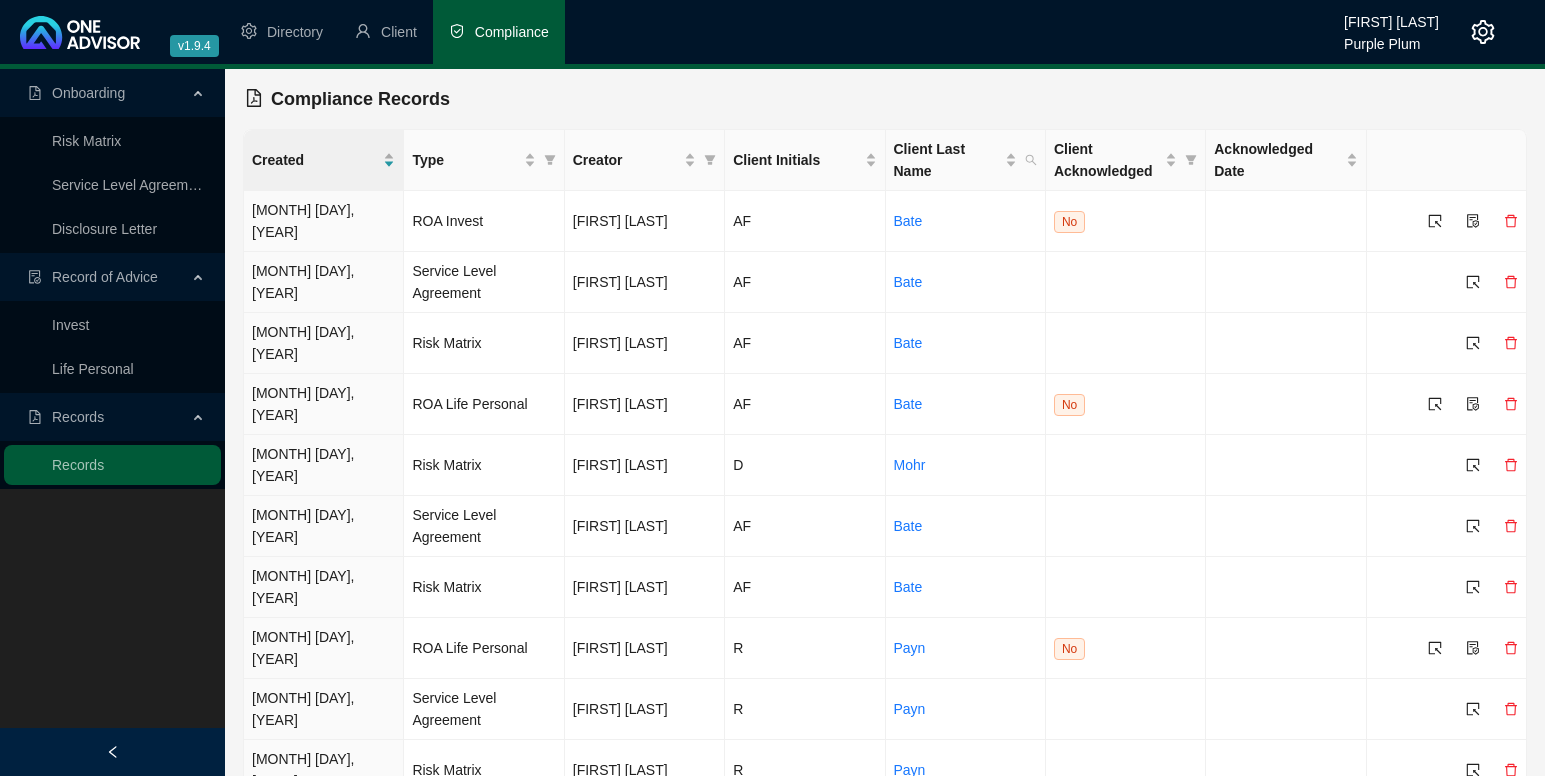 click on "5" at bounding box center (1308, 829) 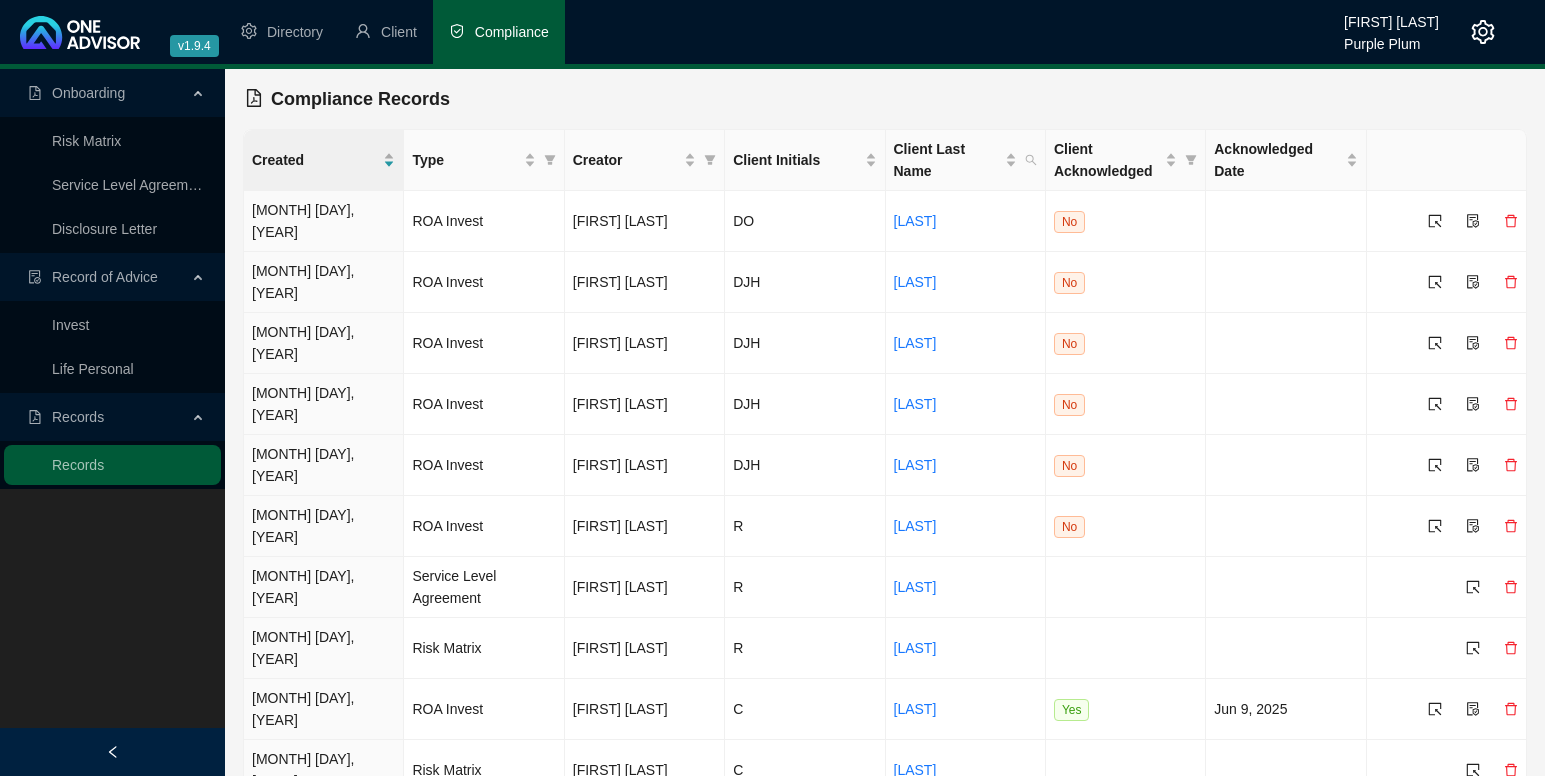 click on "6" at bounding box center [1308, 829] 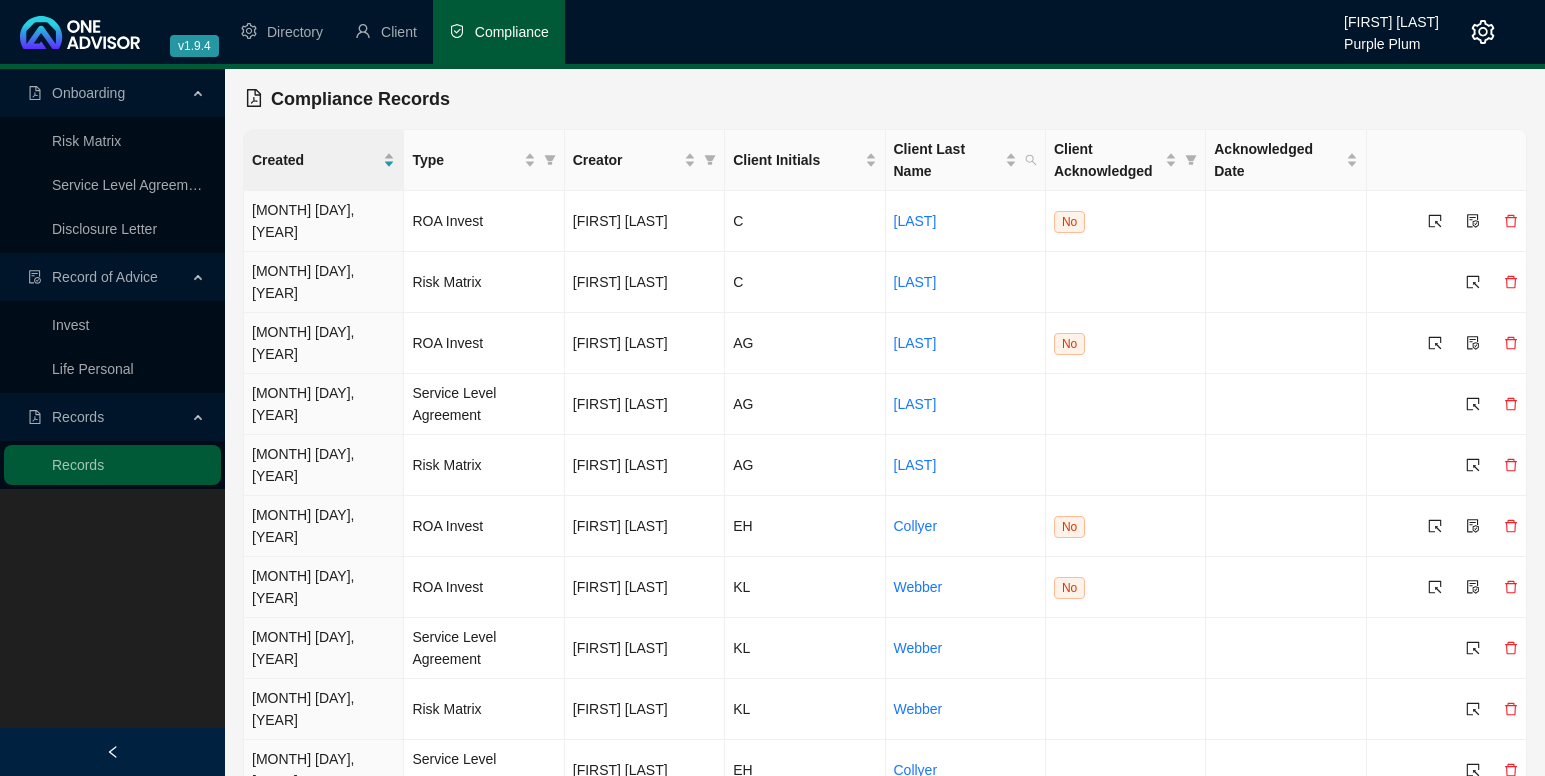 click on "7" at bounding box center [1308, 829] 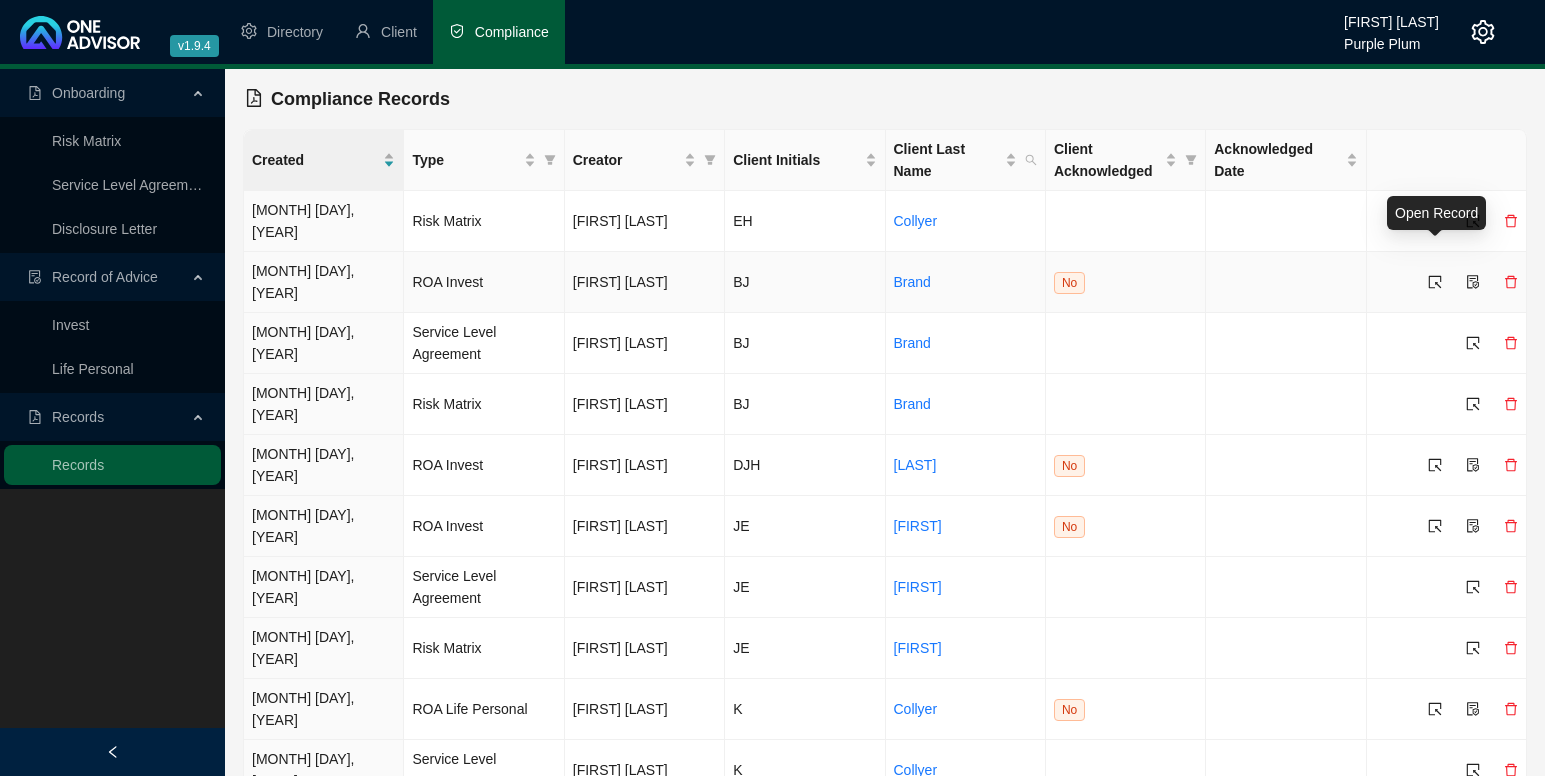 click at bounding box center (1435, 282) 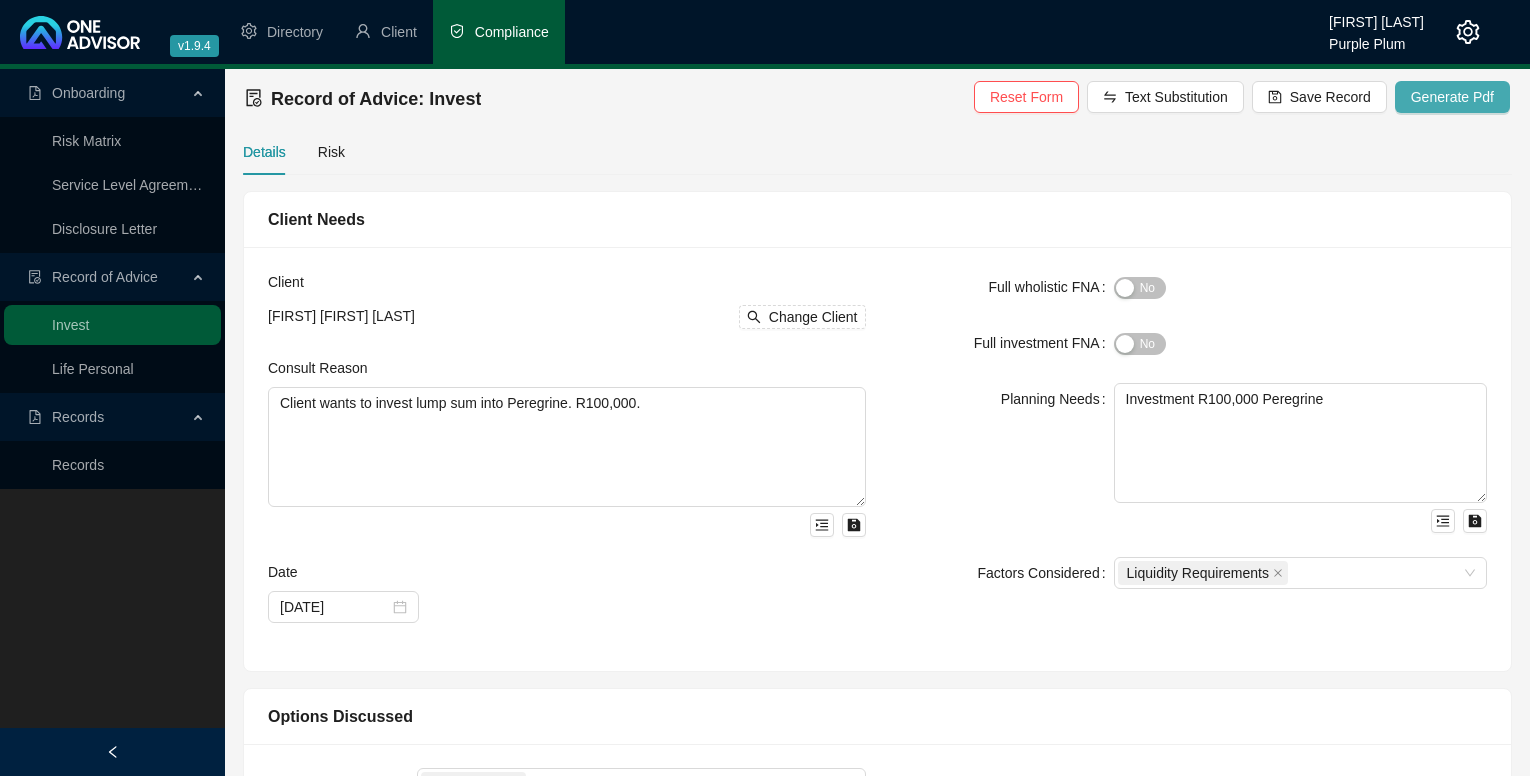 click on "Generate Pdf" at bounding box center (1452, 97) 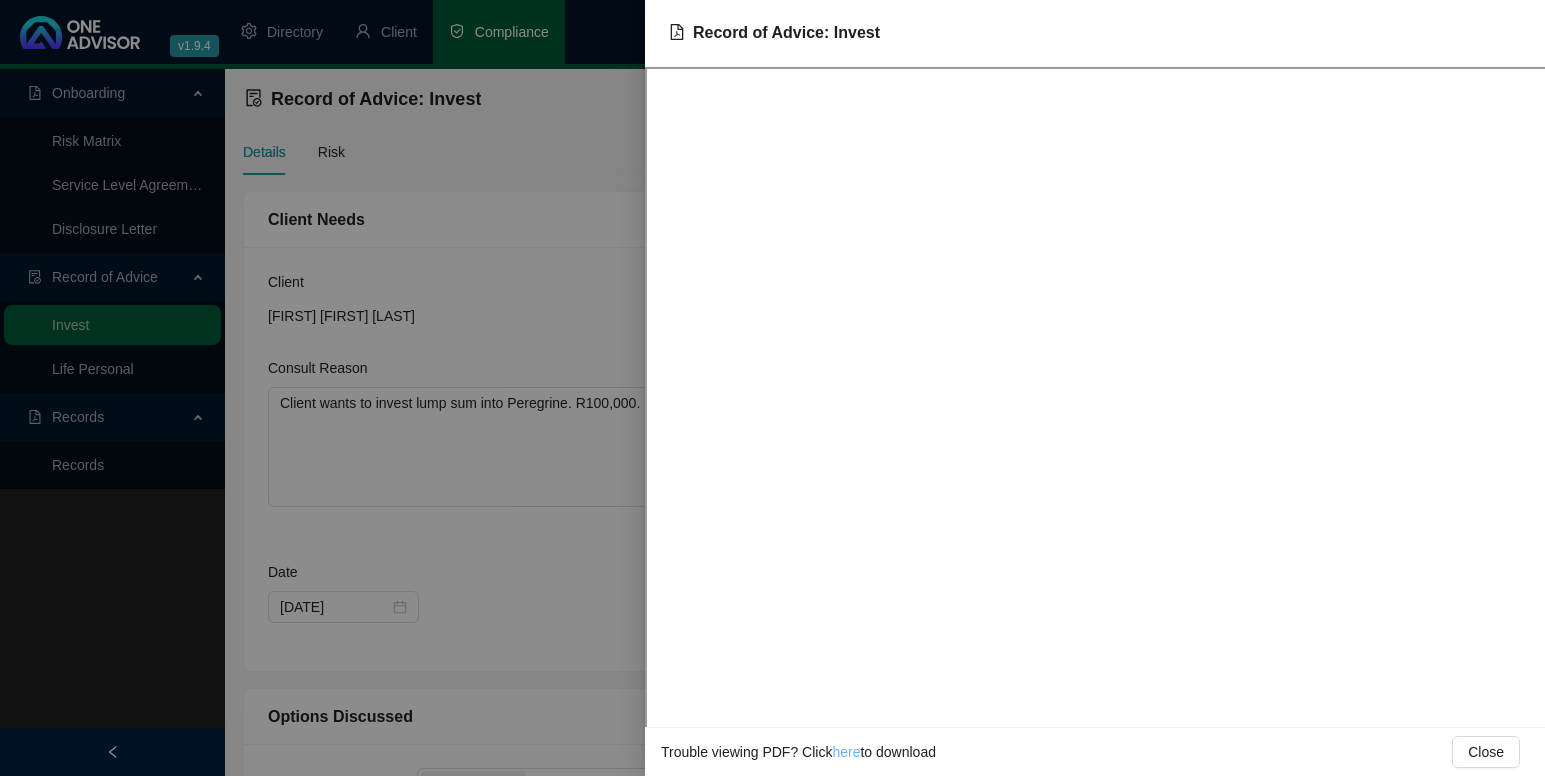 click on "here" at bounding box center [846, 752] 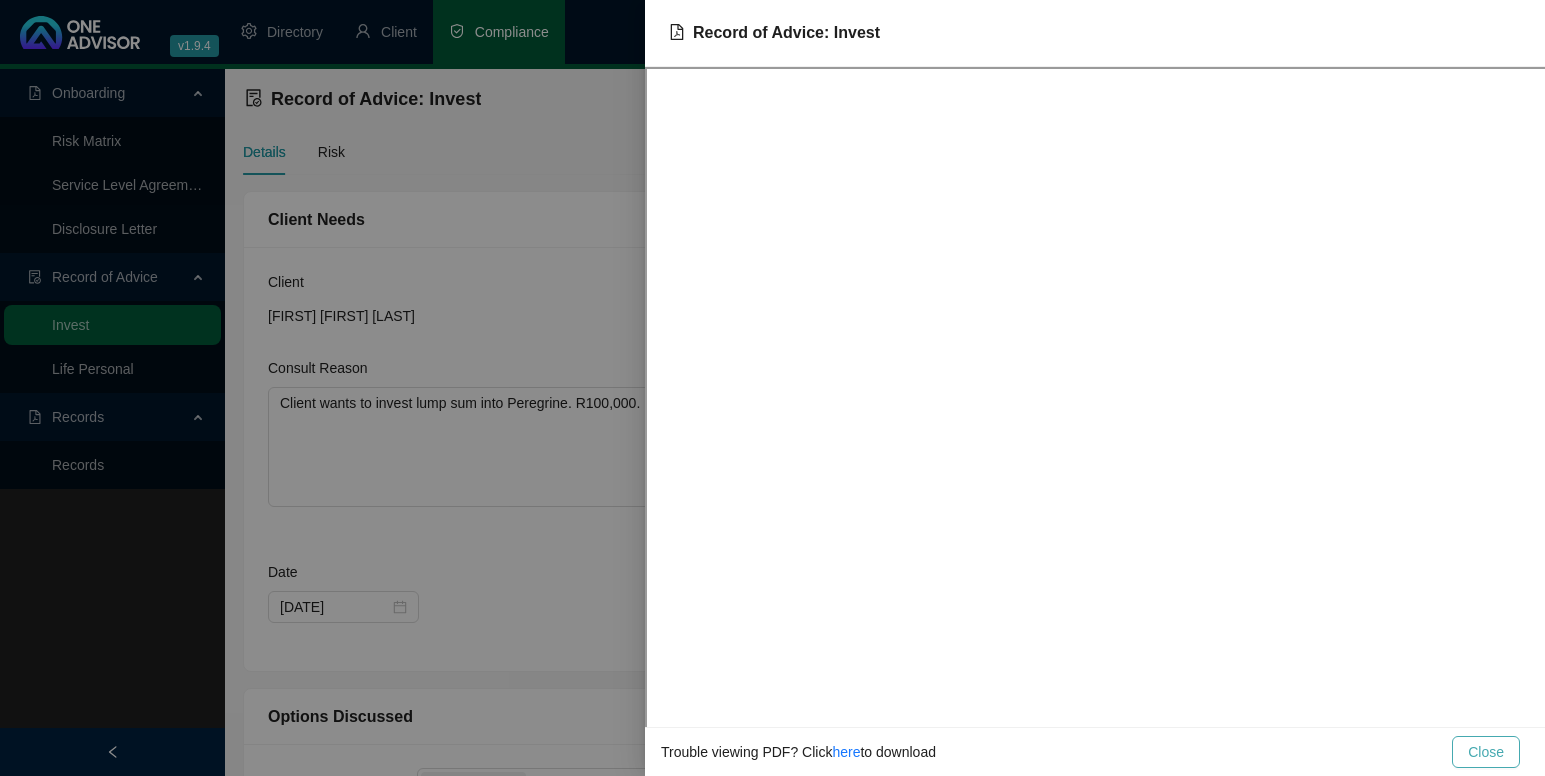 click on "Close" at bounding box center [1486, 752] 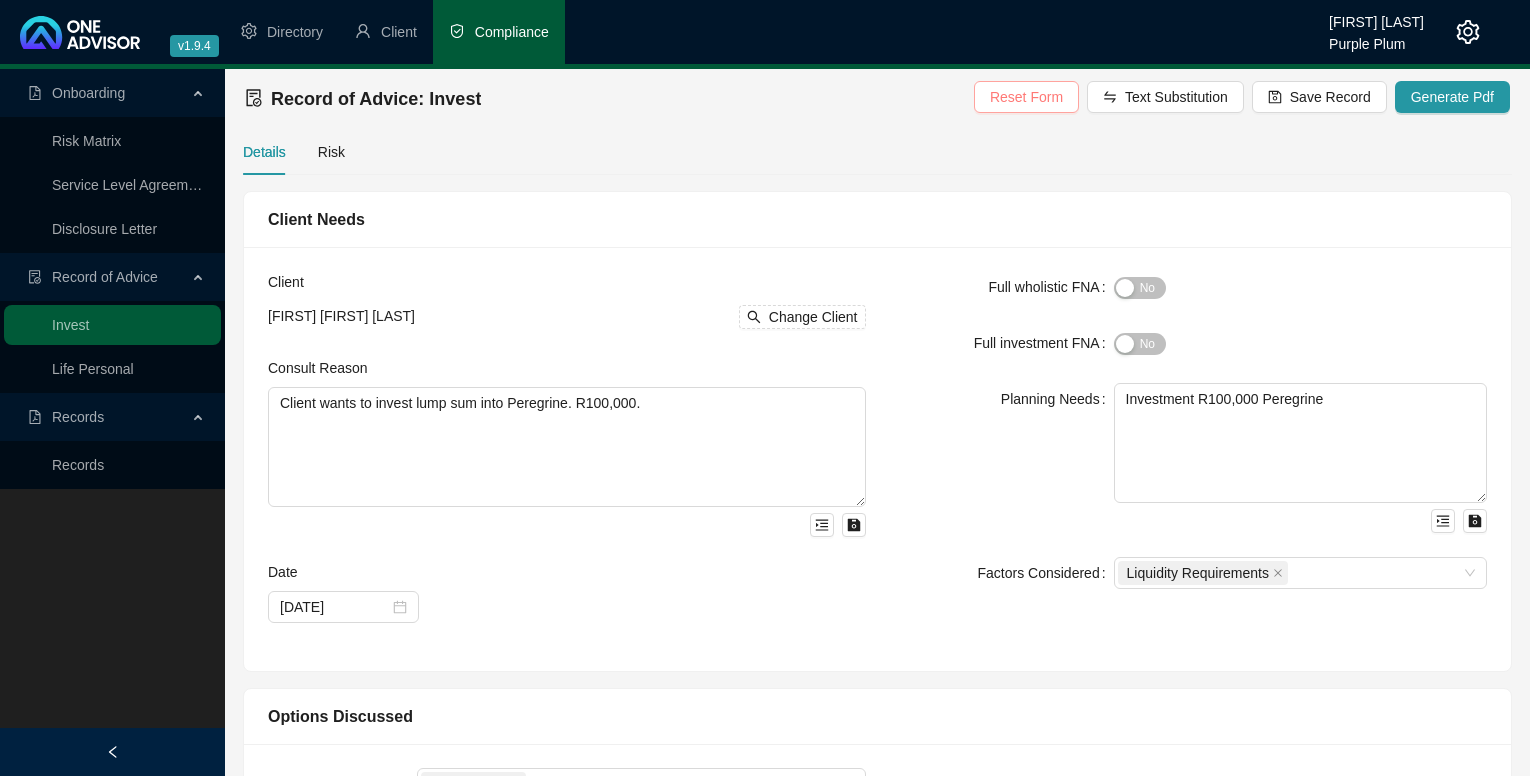 click on "Reset Form" at bounding box center (1026, 97) 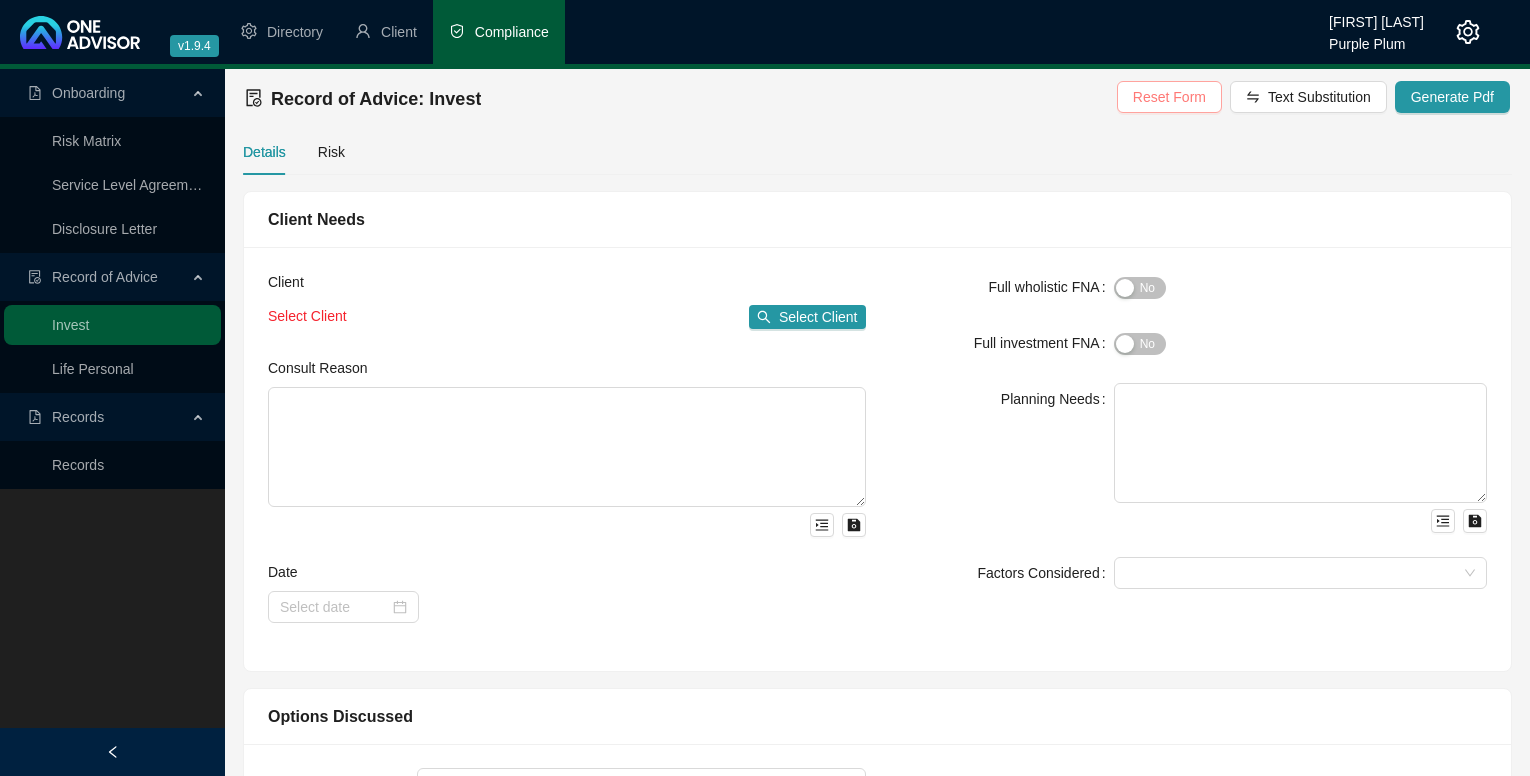 click on "Reset Form" at bounding box center (1169, 97) 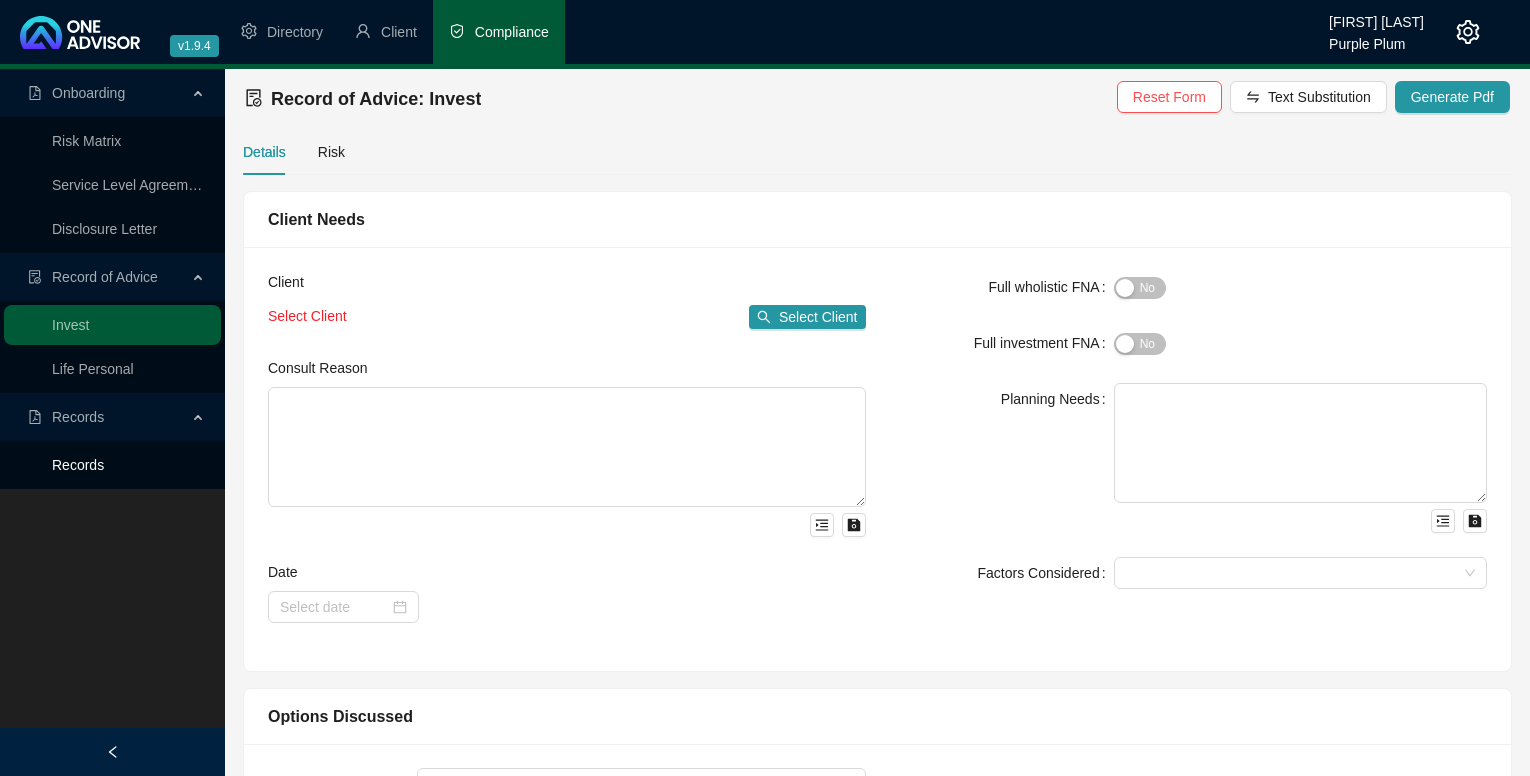 click on "Records" at bounding box center (78, 465) 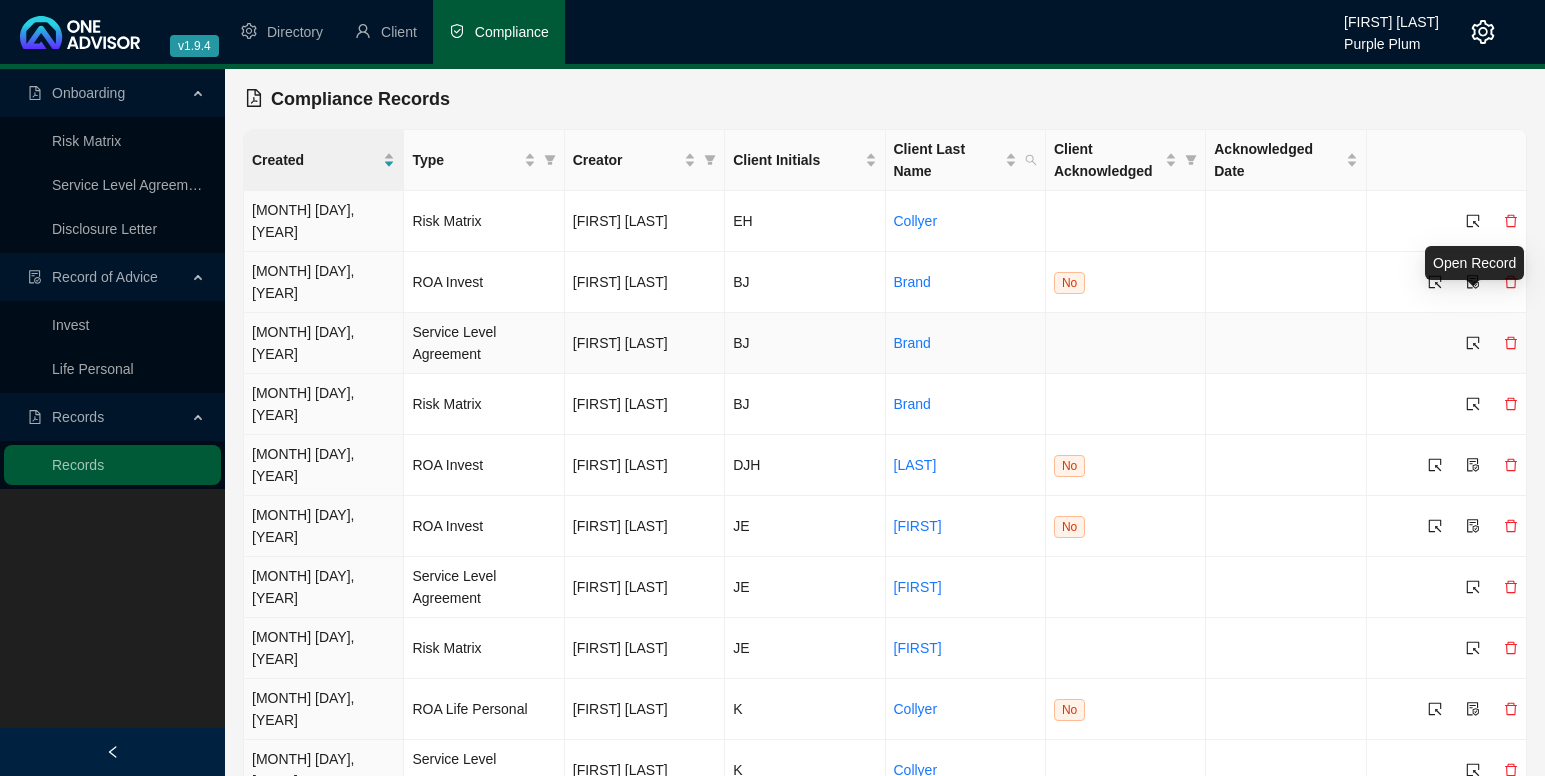 click at bounding box center [1473, 343] 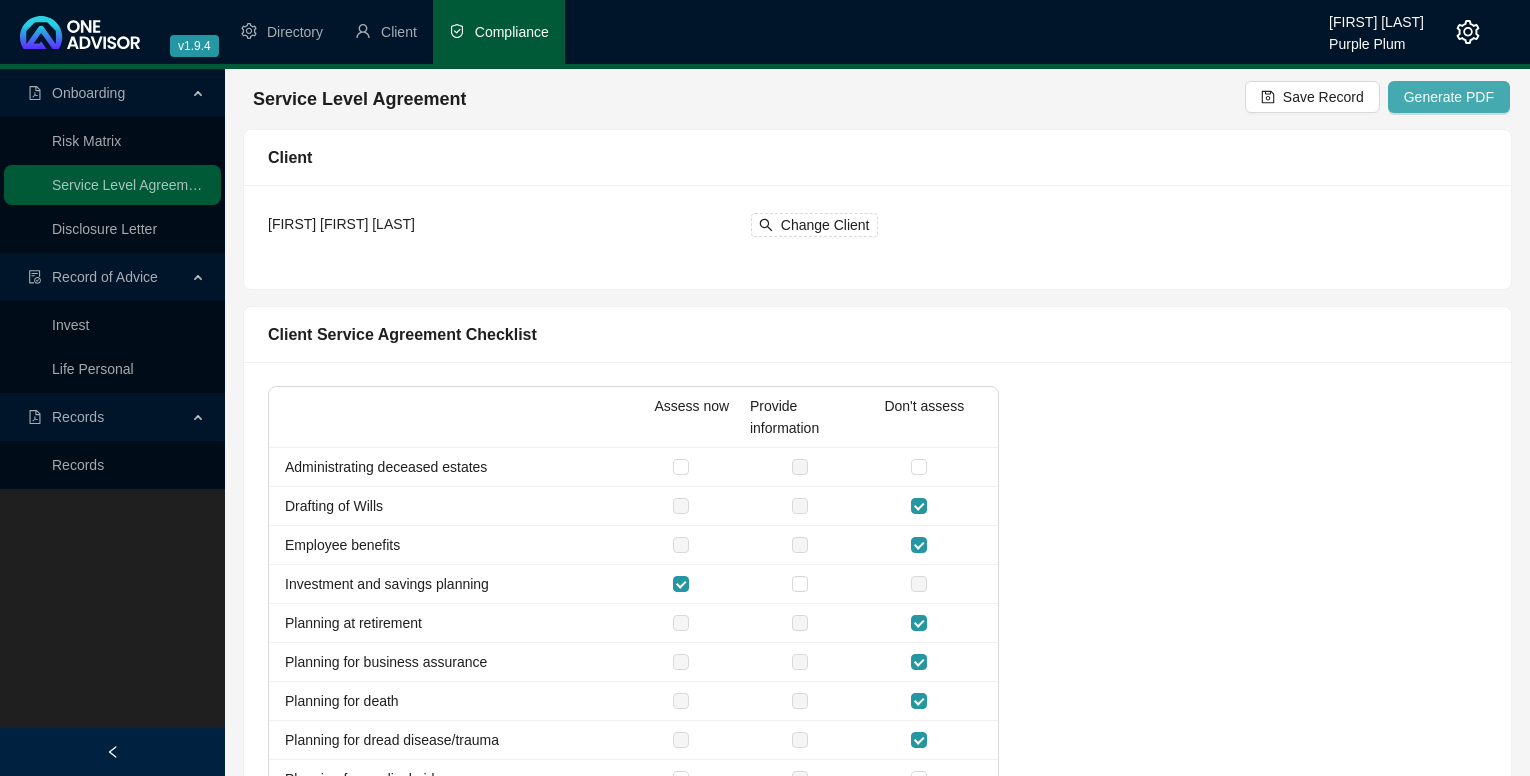 click on "Generate PDF" at bounding box center [1449, 97] 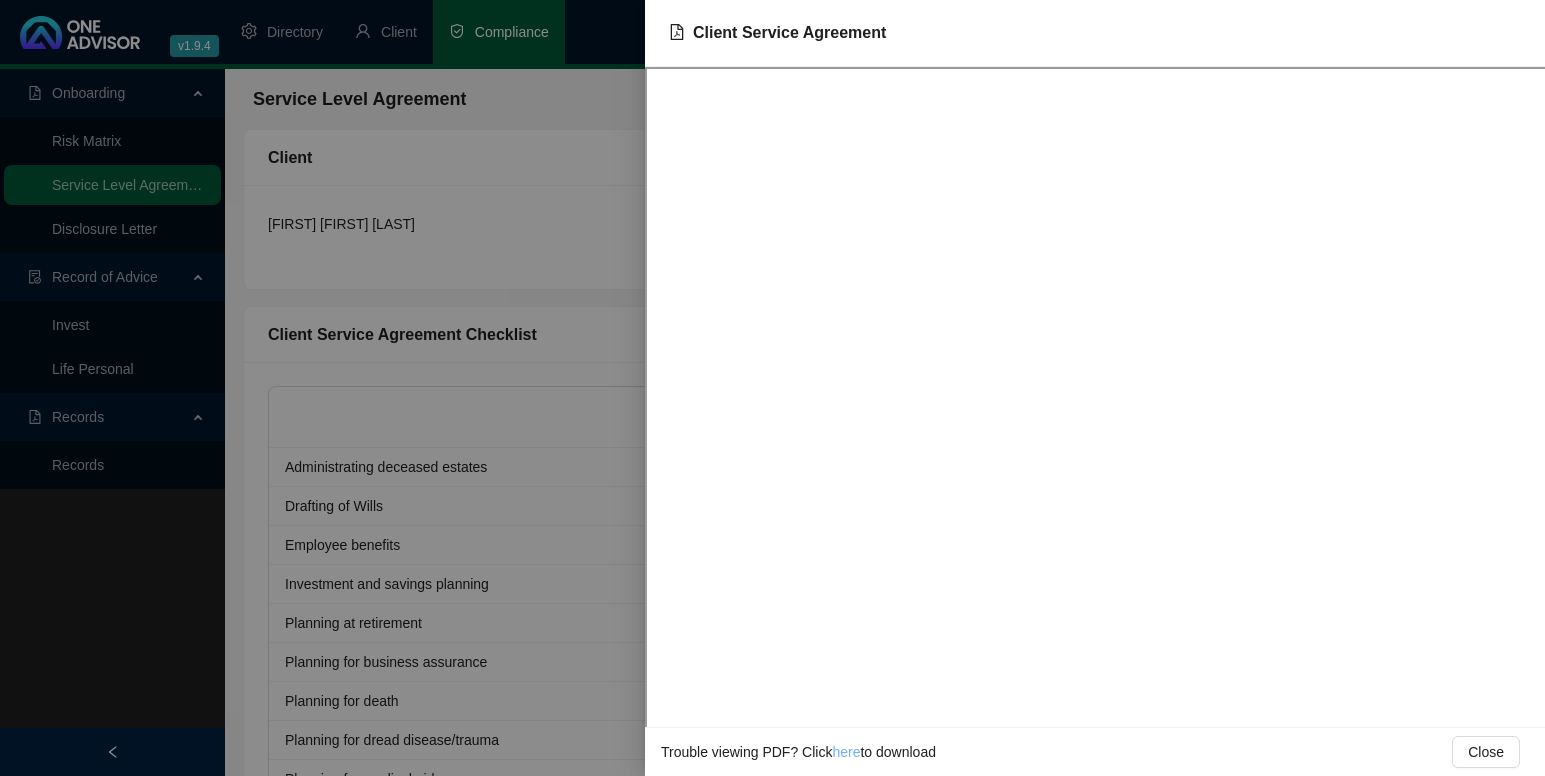 click on "here" at bounding box center [846, 752] 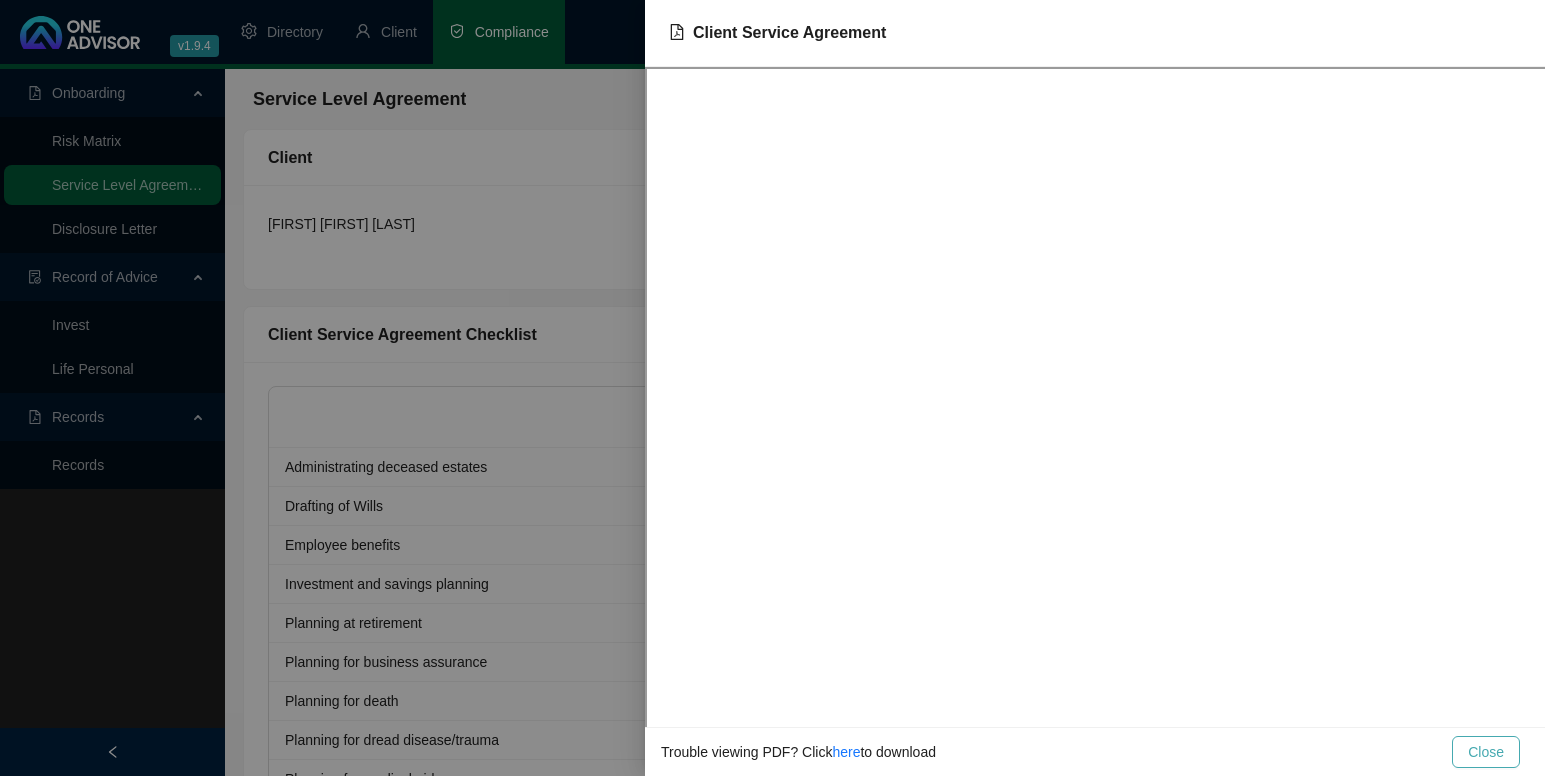 drag, startPoint x: 1503, startPoint y: 748, endPoint x: 1482, endPoint y: 757, distance: 22.847319 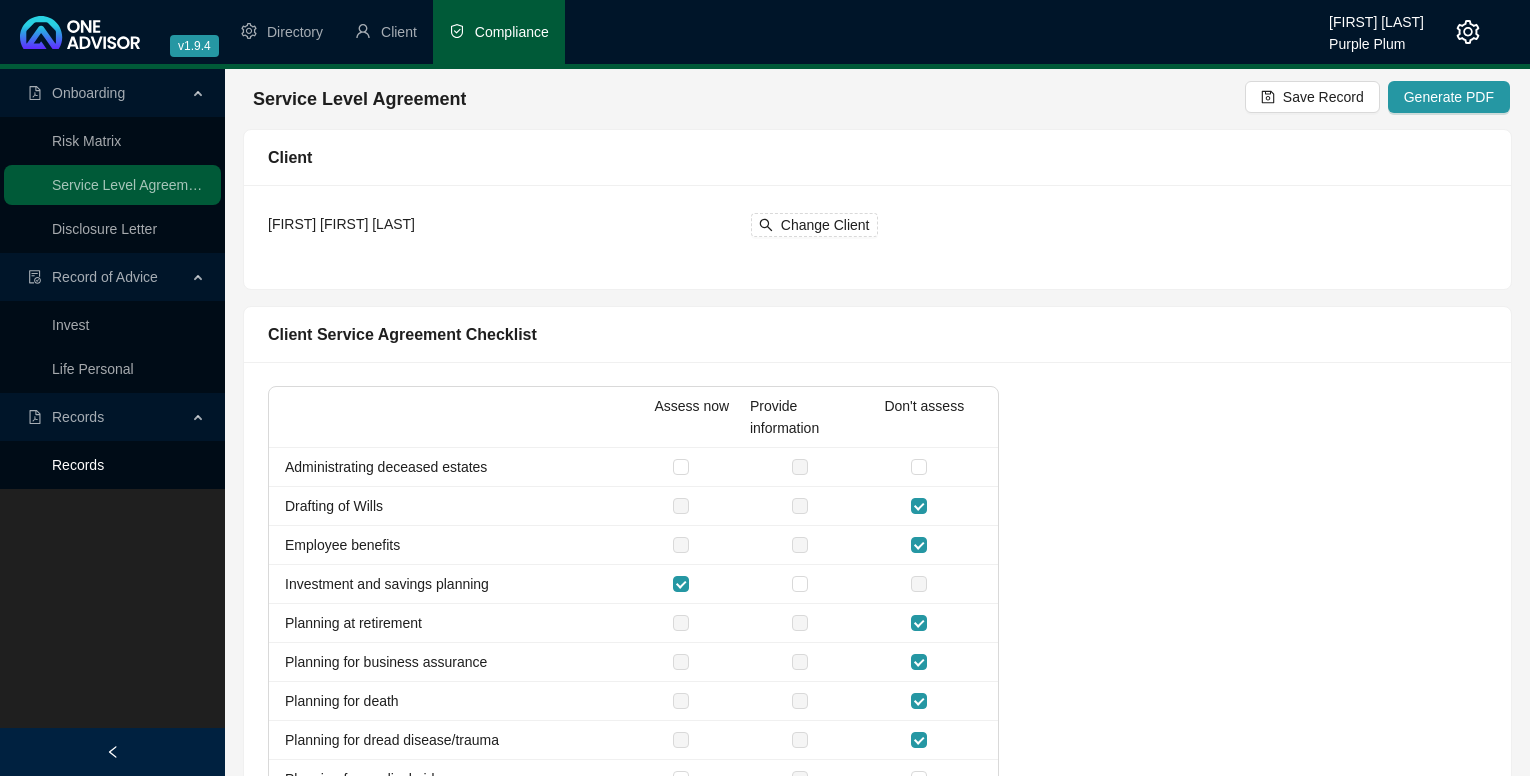 click on "Records" at bounding box center (78, 465) 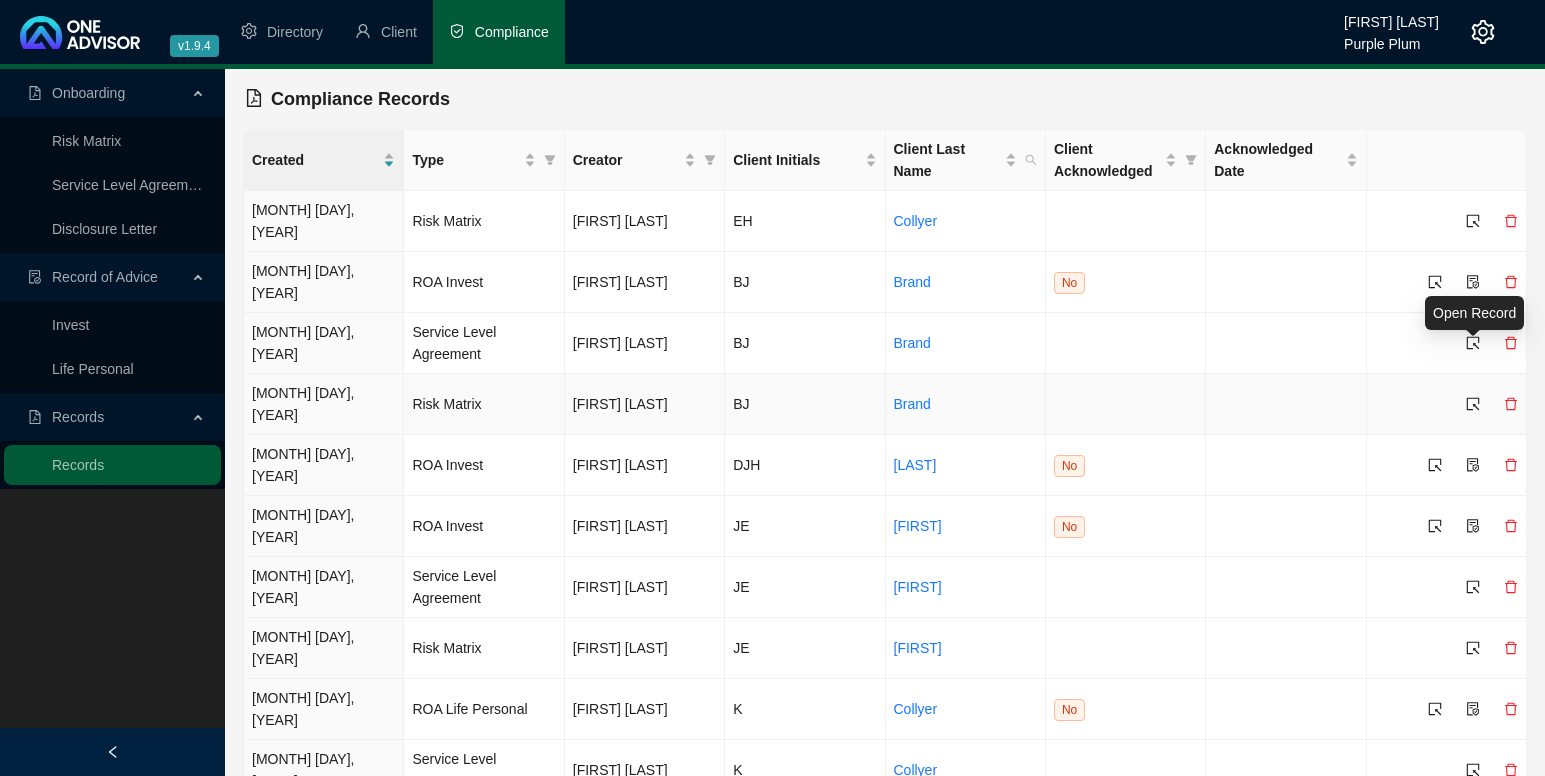 click at bounding box center [1473, 404] 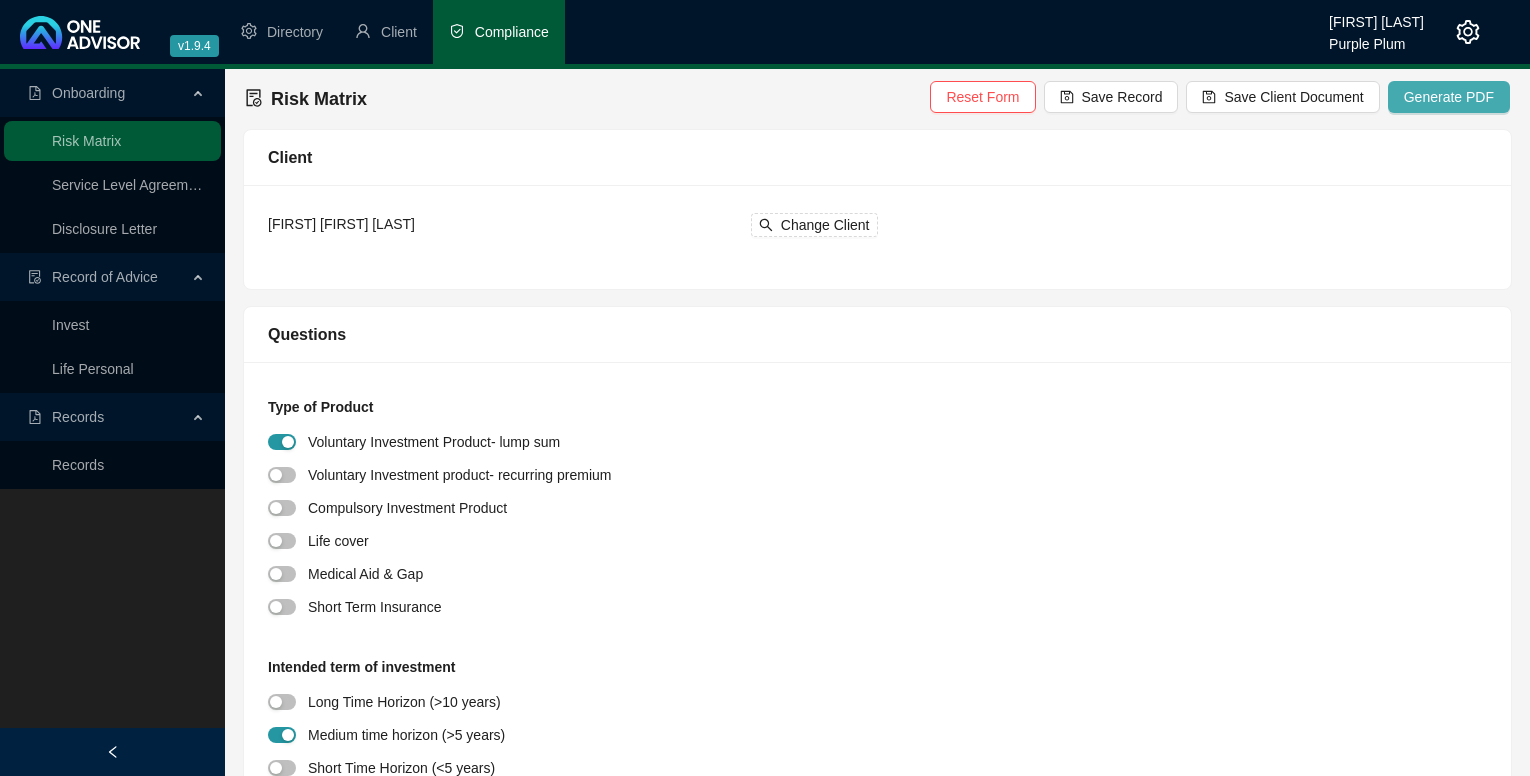 click on "Generate PDF" at bounding box center [1449, 97] 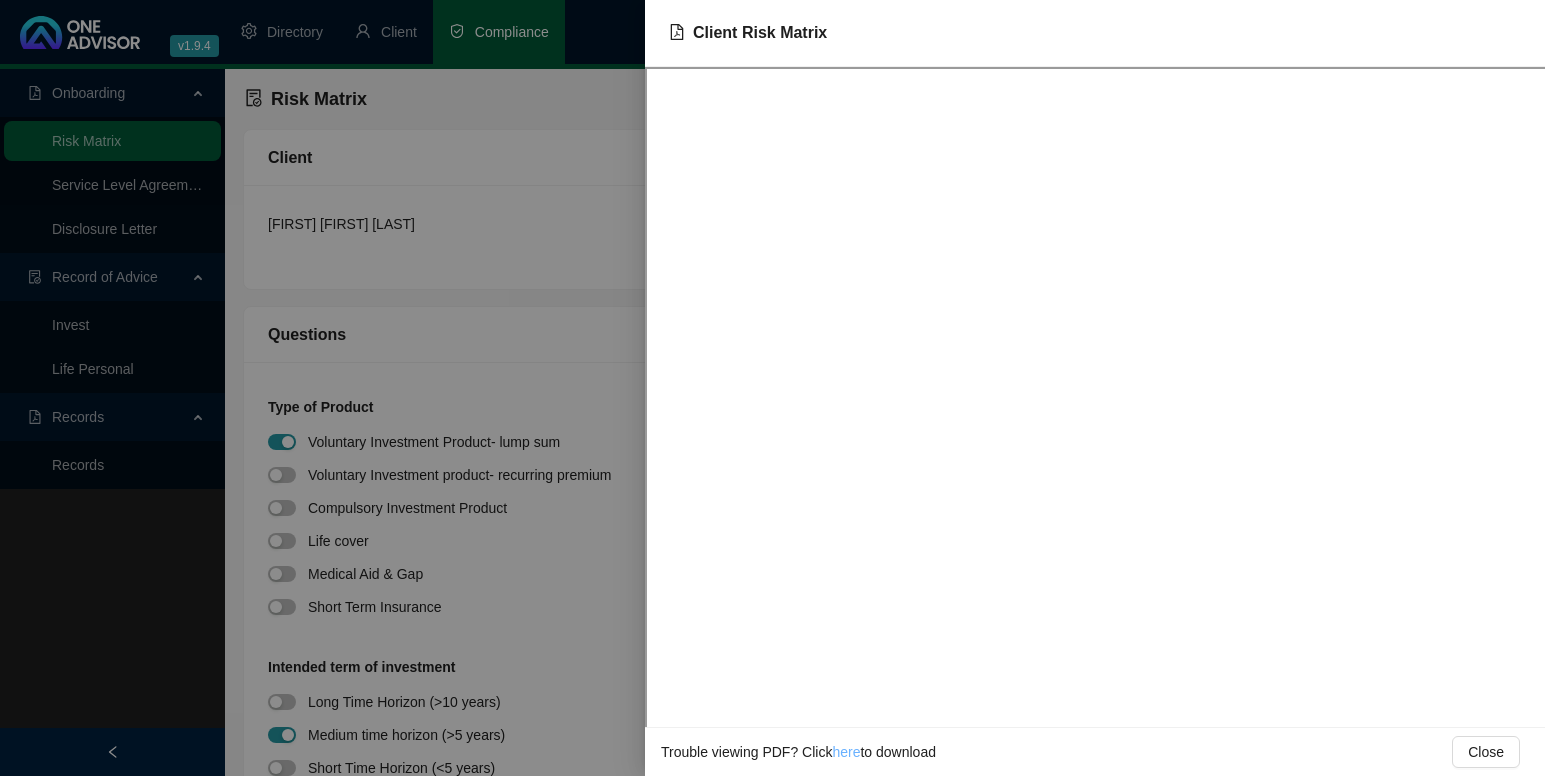 click on "here" at bounding box center (846, 752) 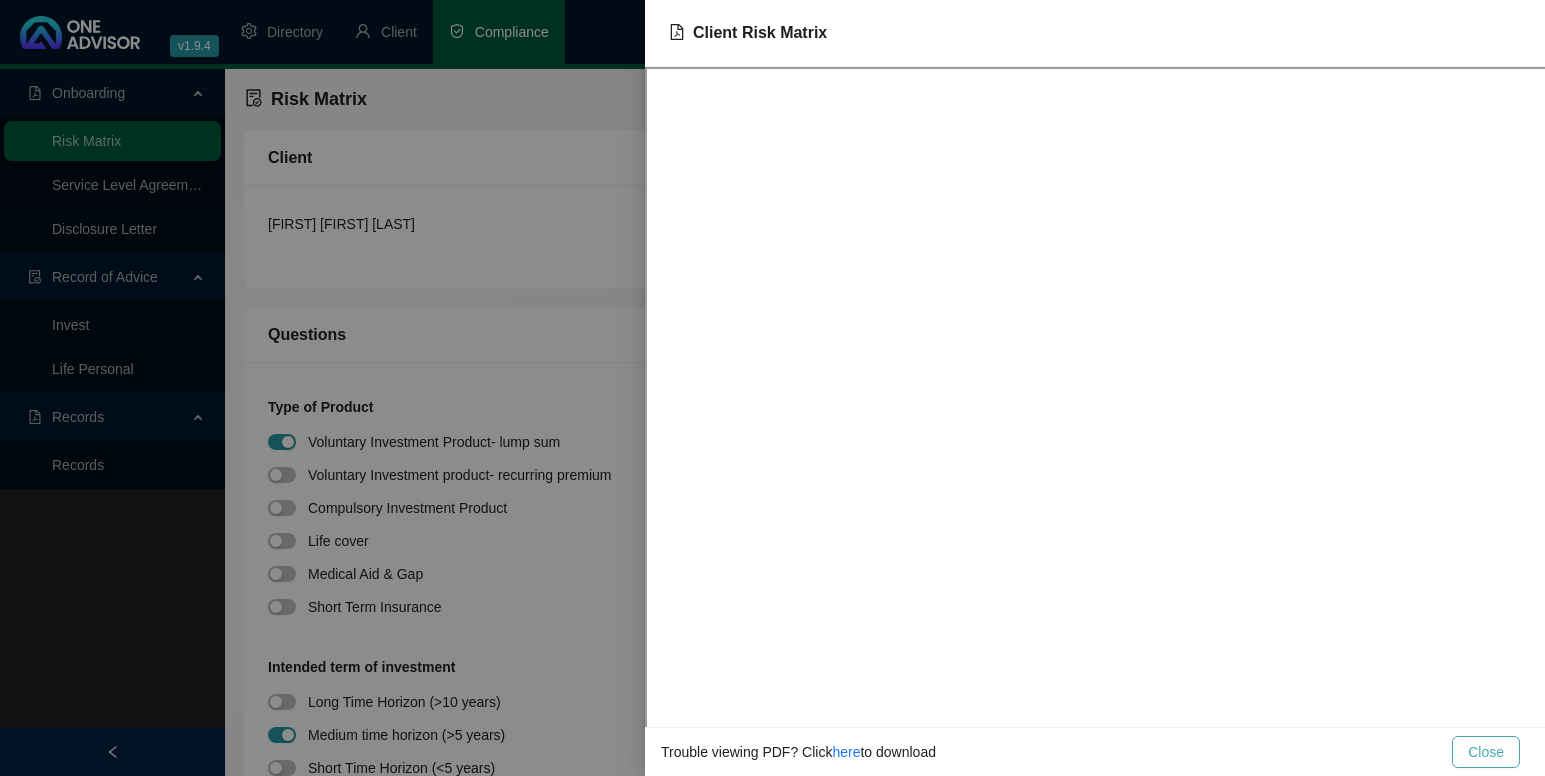 click on "Close" at bounding box center [1486, 752] 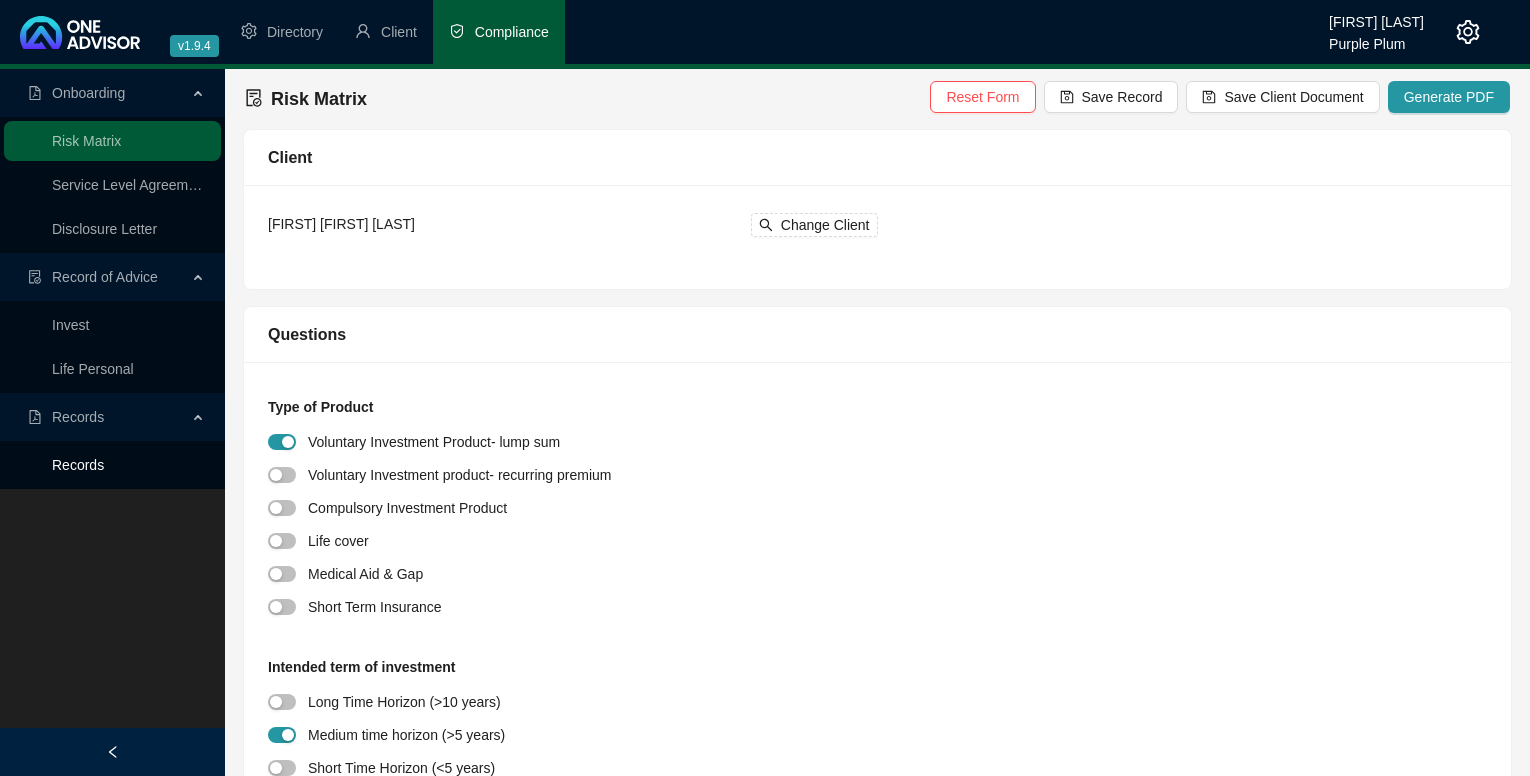 click on "Records" at bounding box center (78, 465) 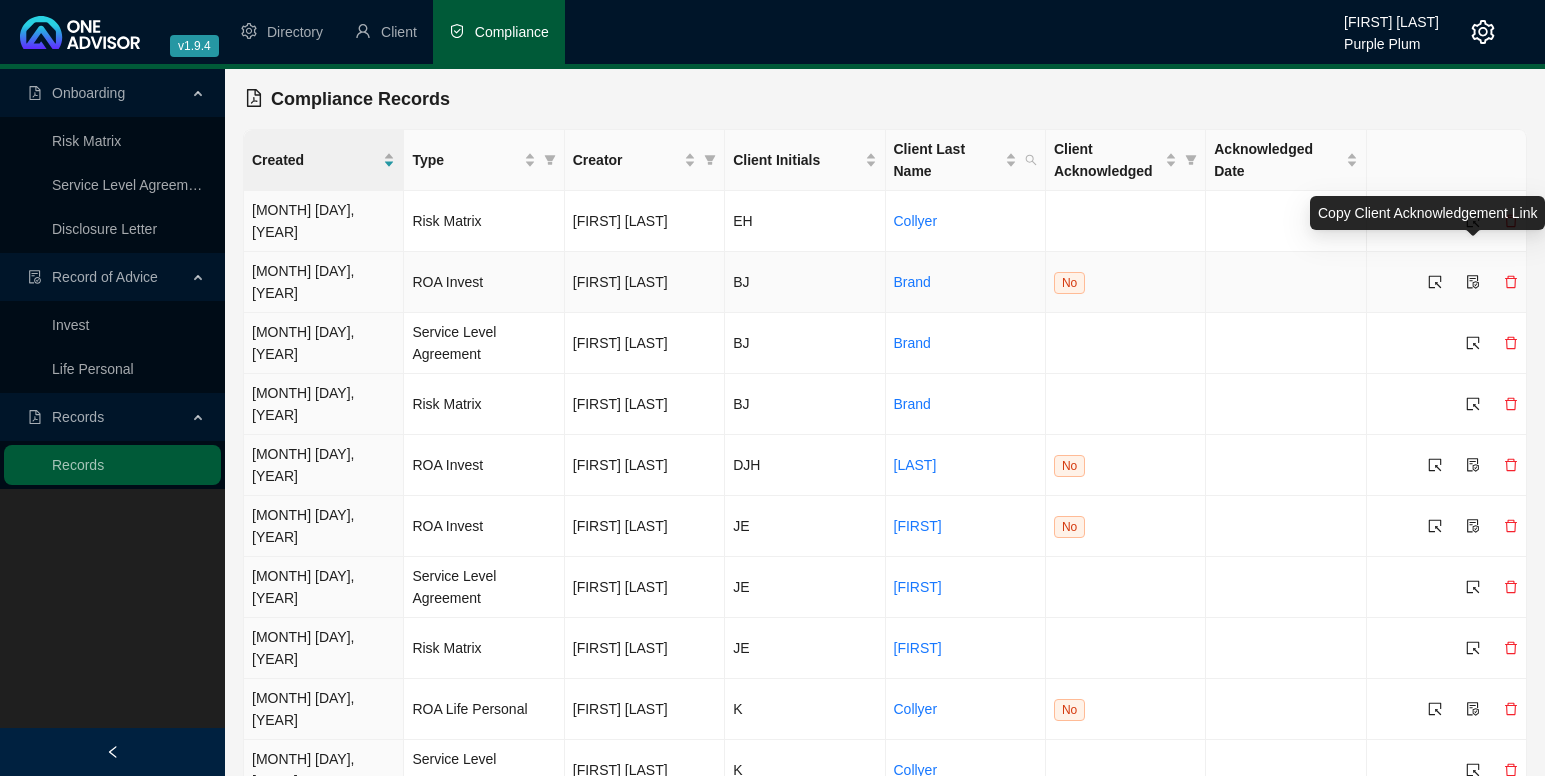 click at bounding box center [1473, 282] 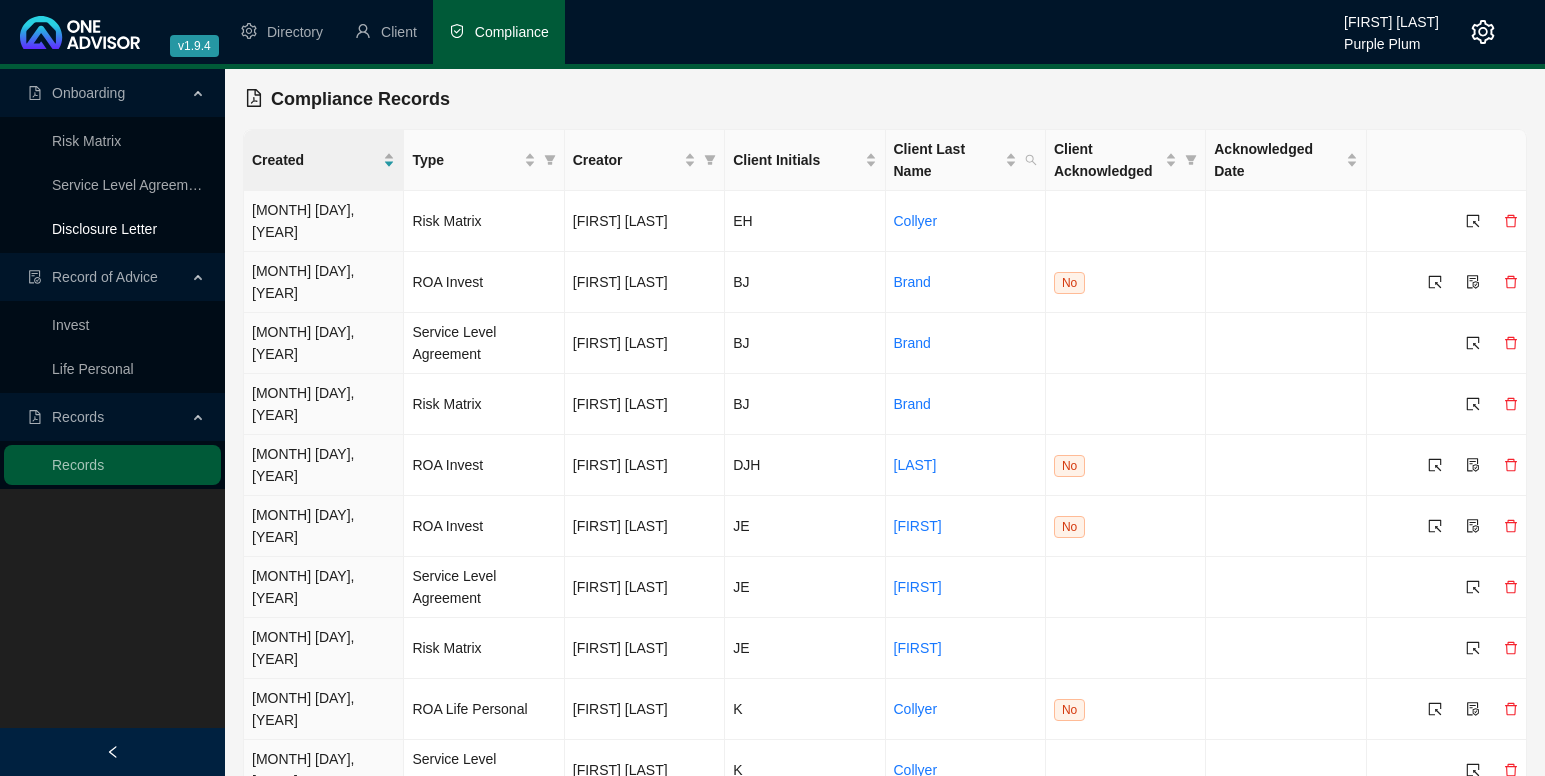 click on "Disclosure Letter" at bounding box center (104, 229) 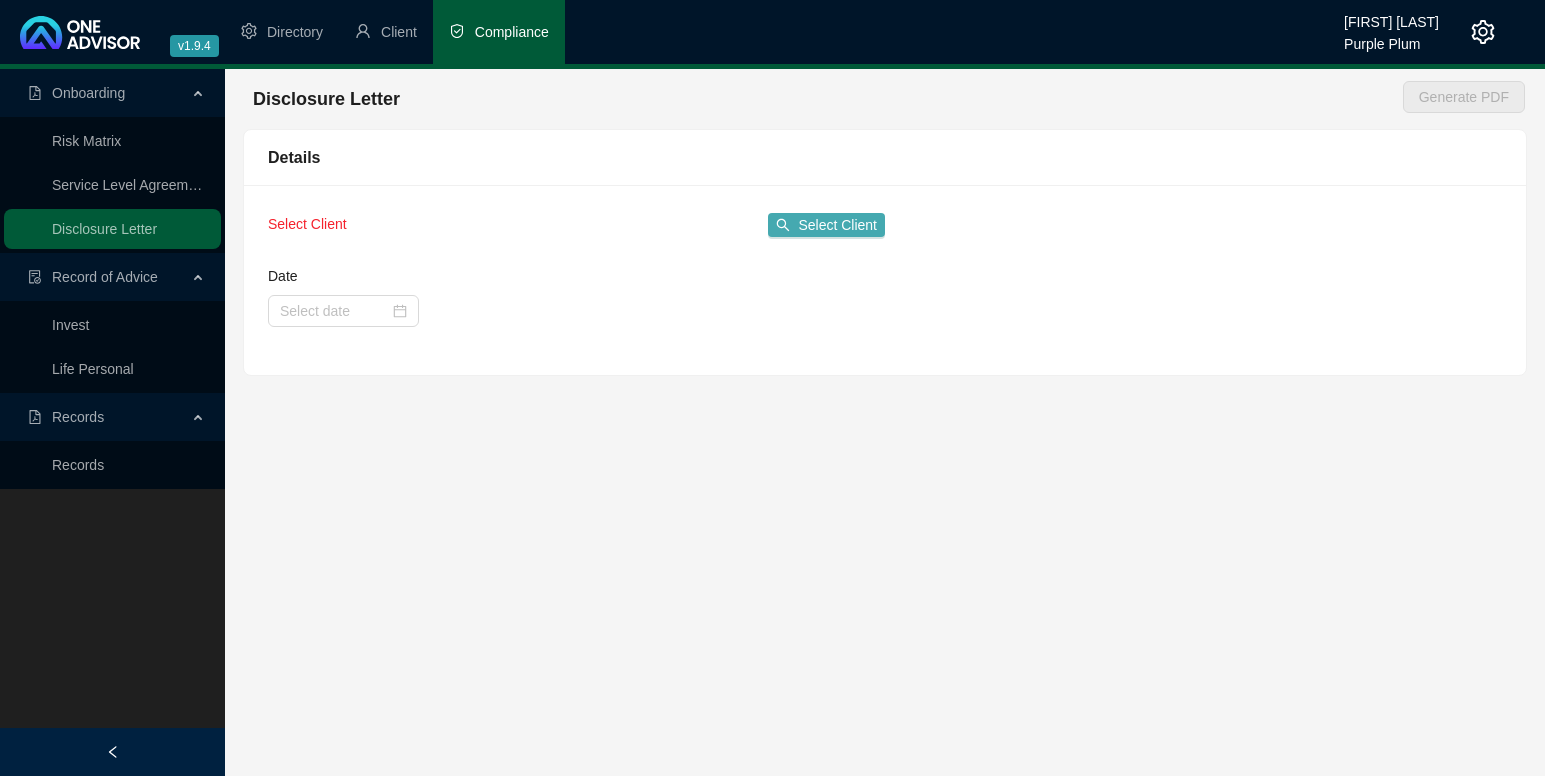 click on "Select Client" at bounding box center [837, 225] 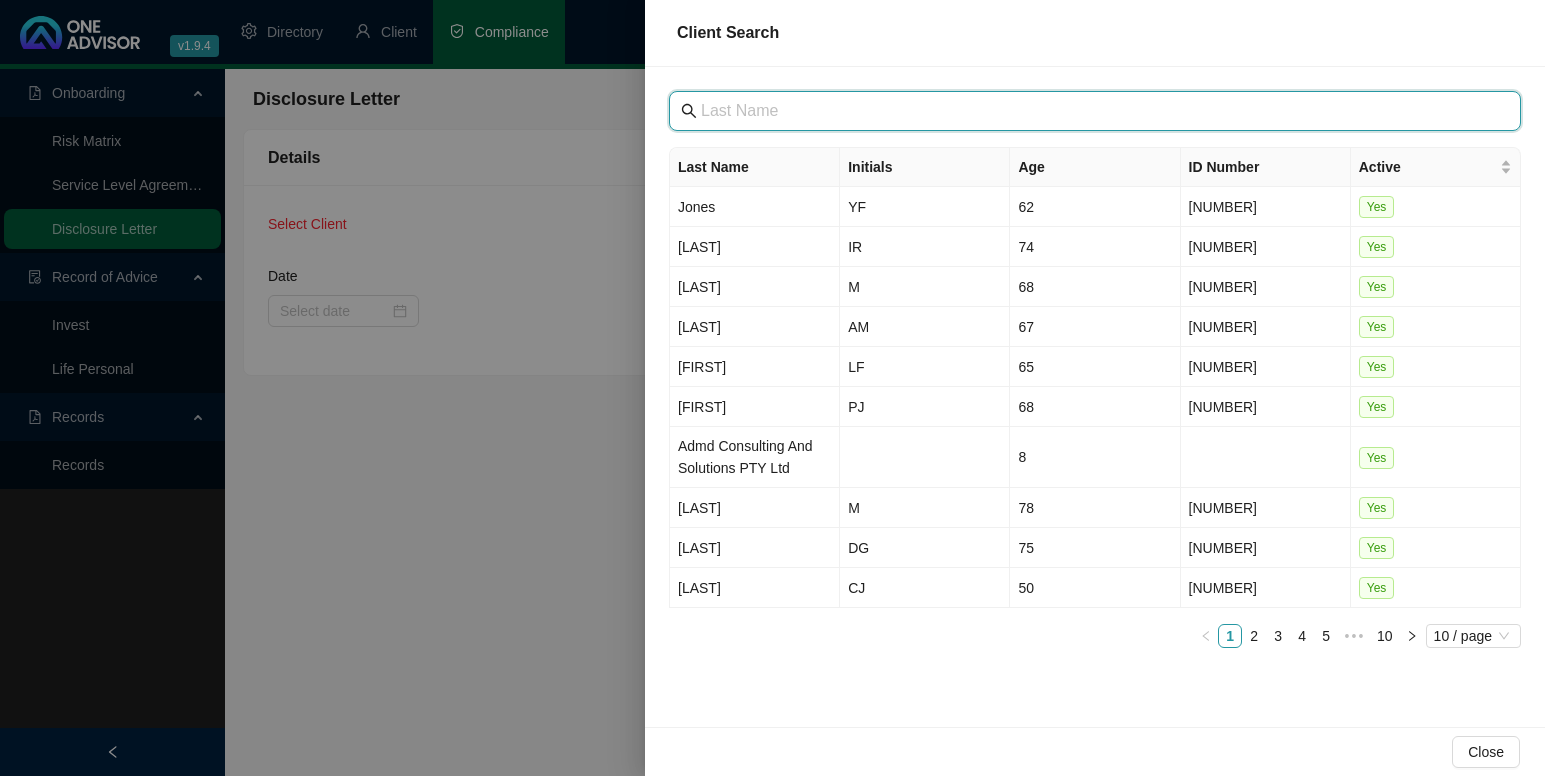 click at bounding box center (1097, 111) 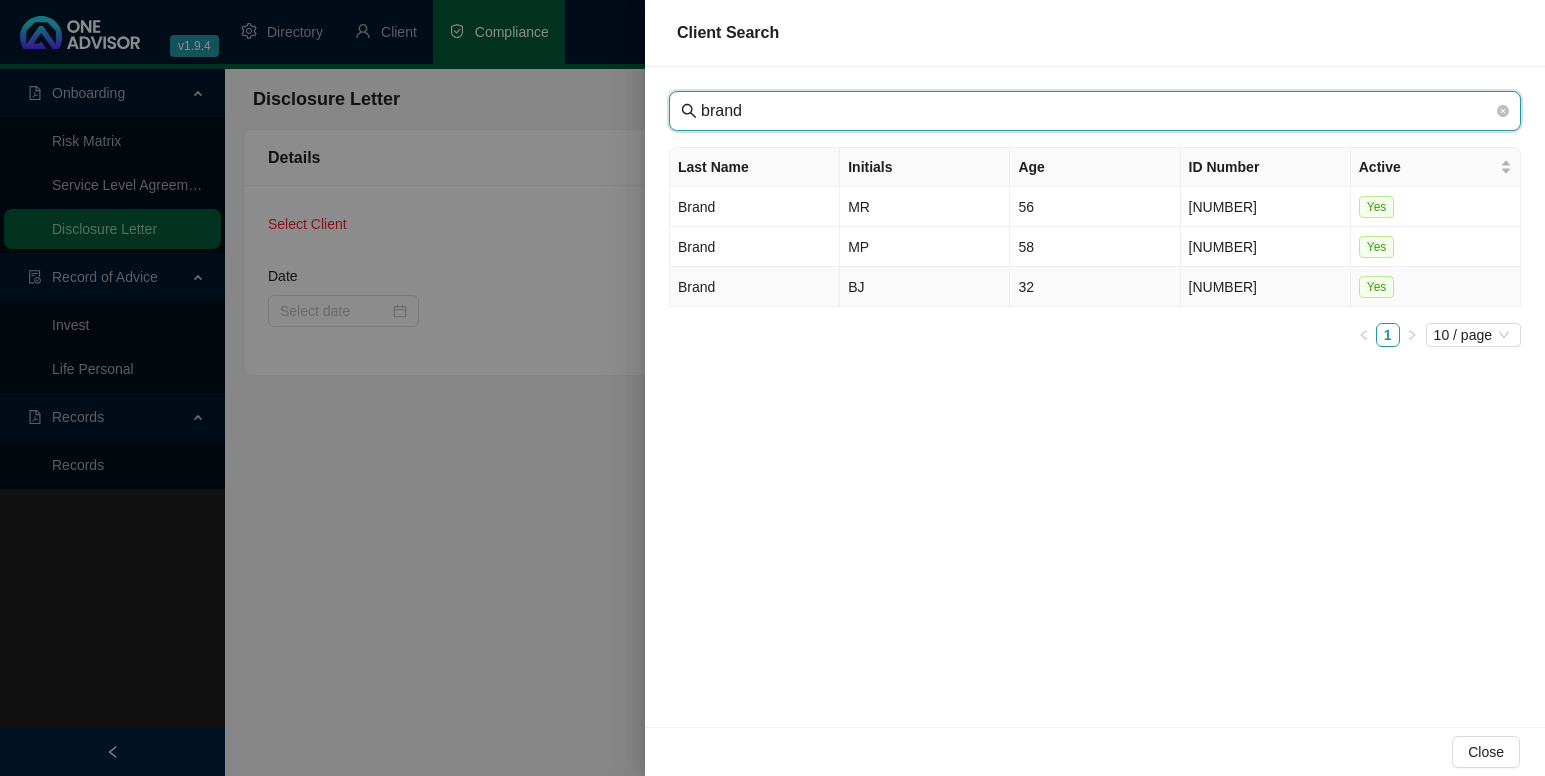 type on "brand" 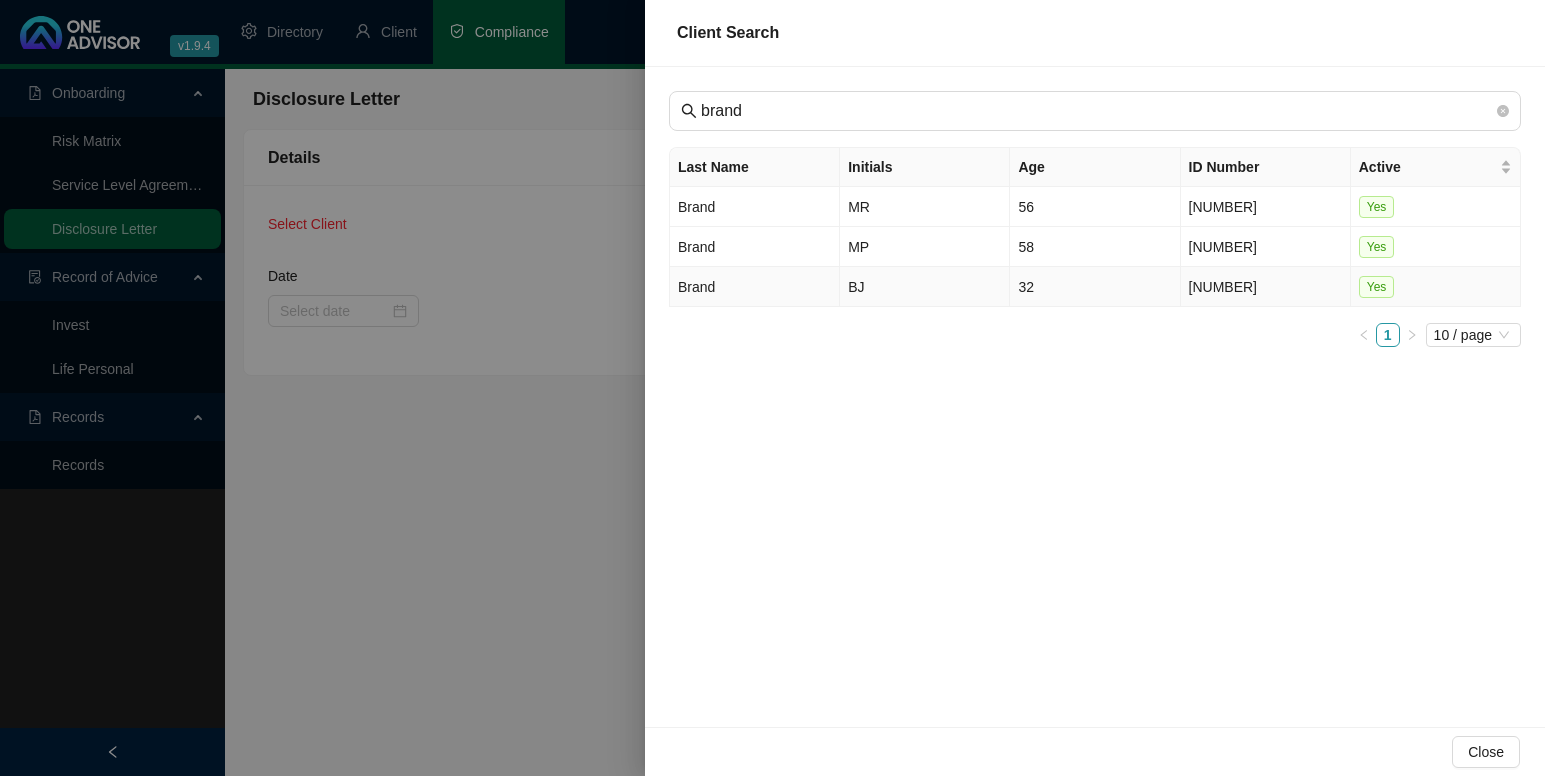 click on "BJ" at bounding box center [925, 287] 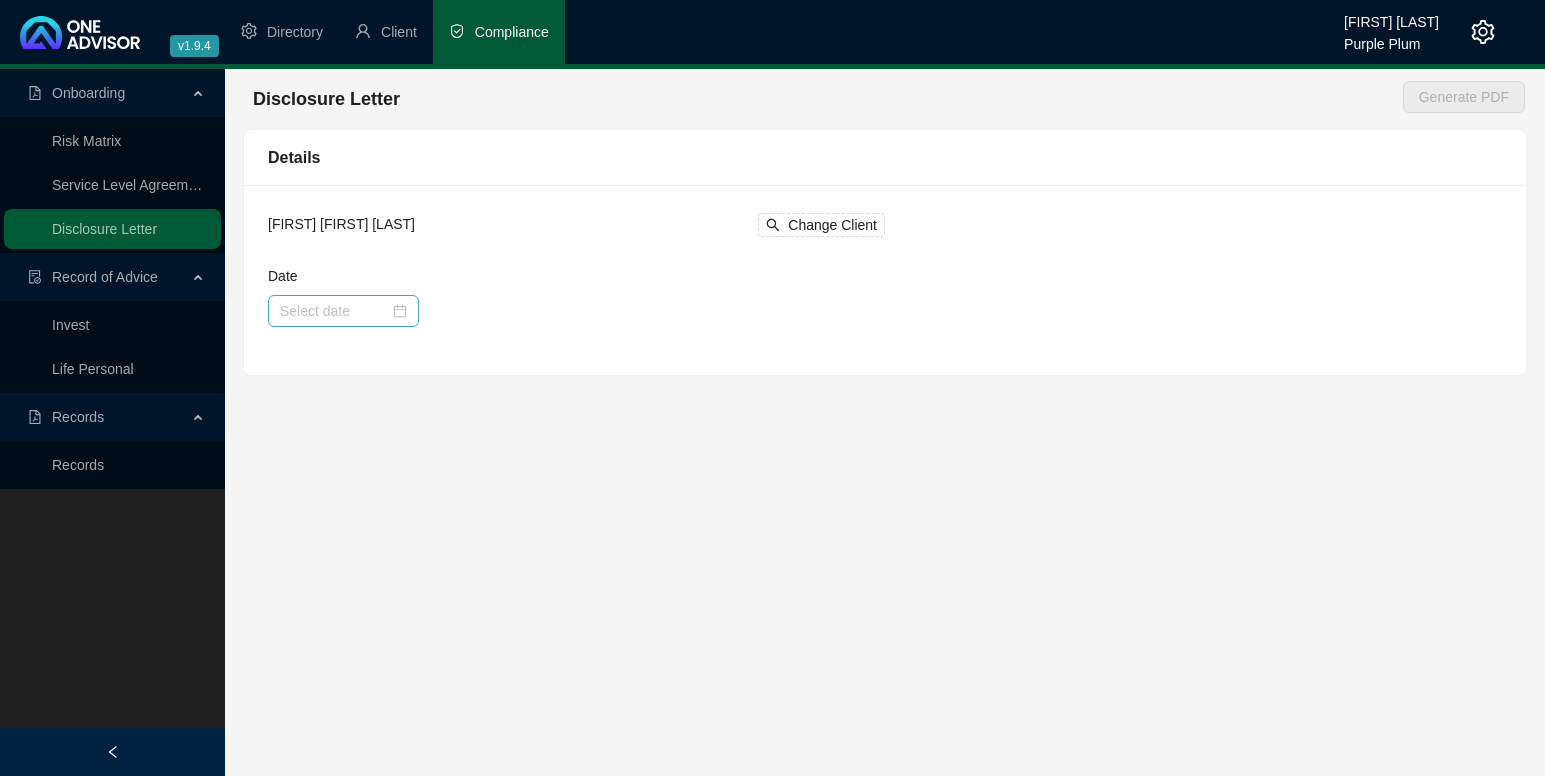 click at bounding box center [343, 311] 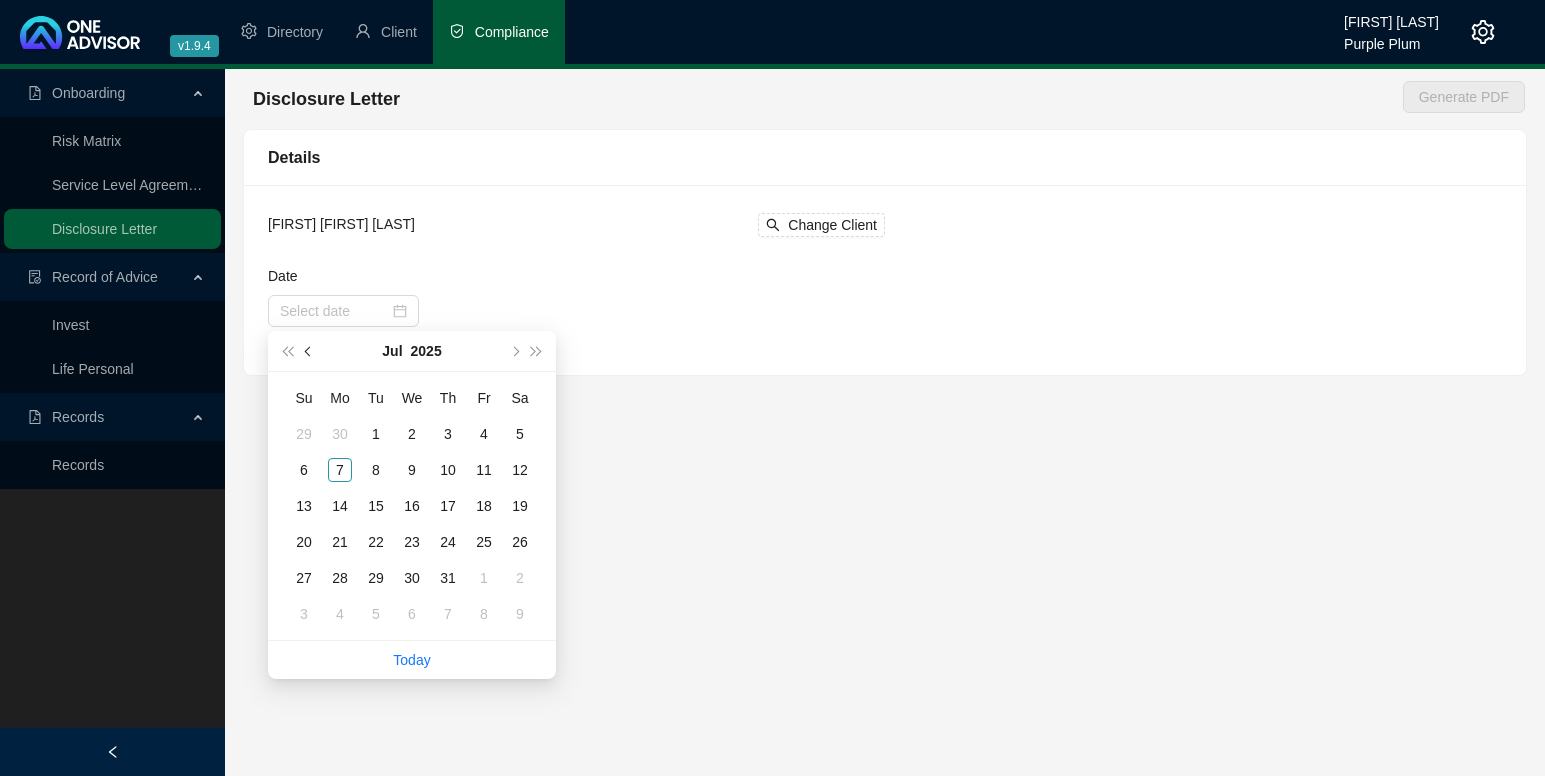 click at bounding box center [310, 351] 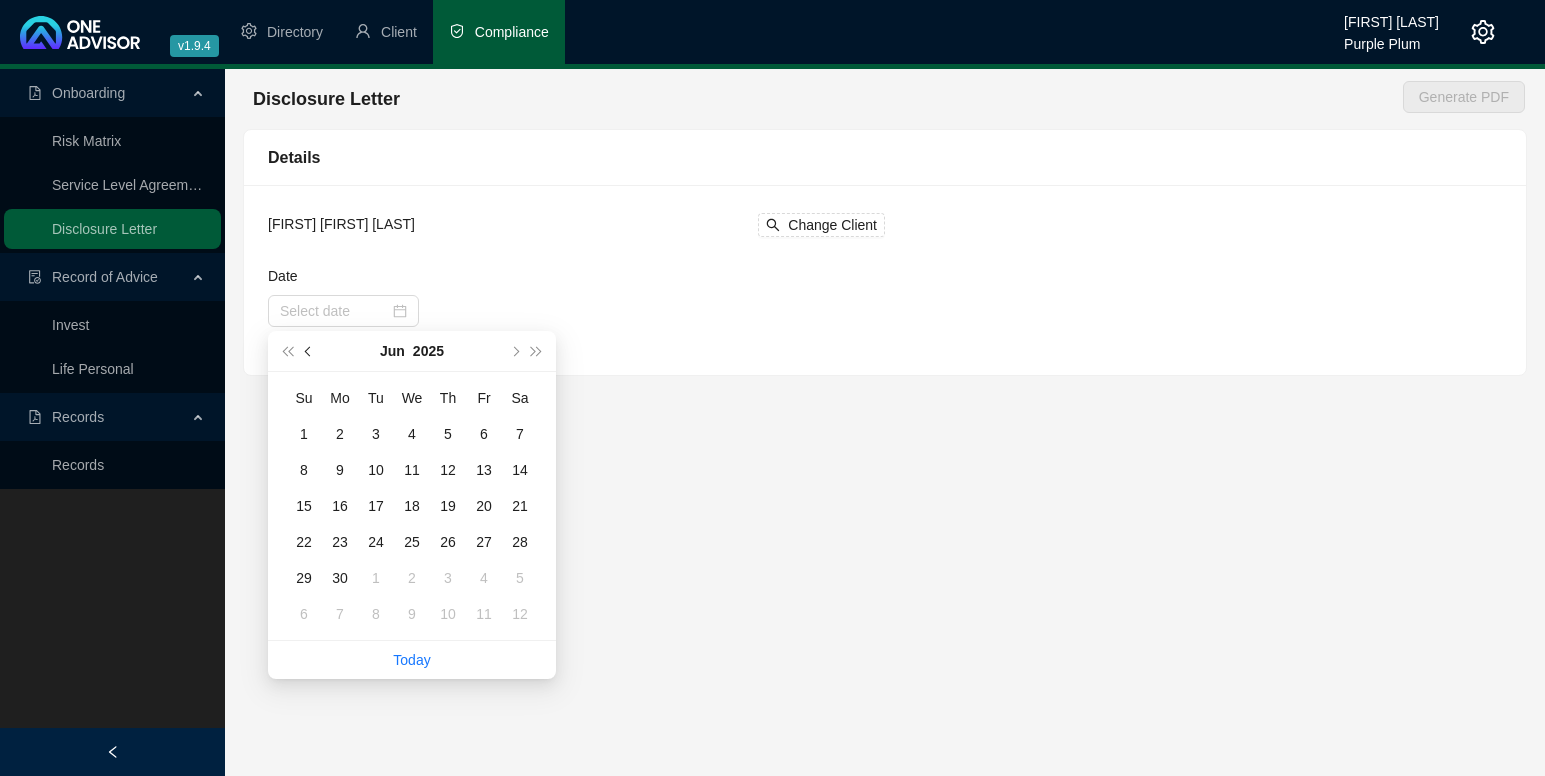 click at bounding box center (310, 351) 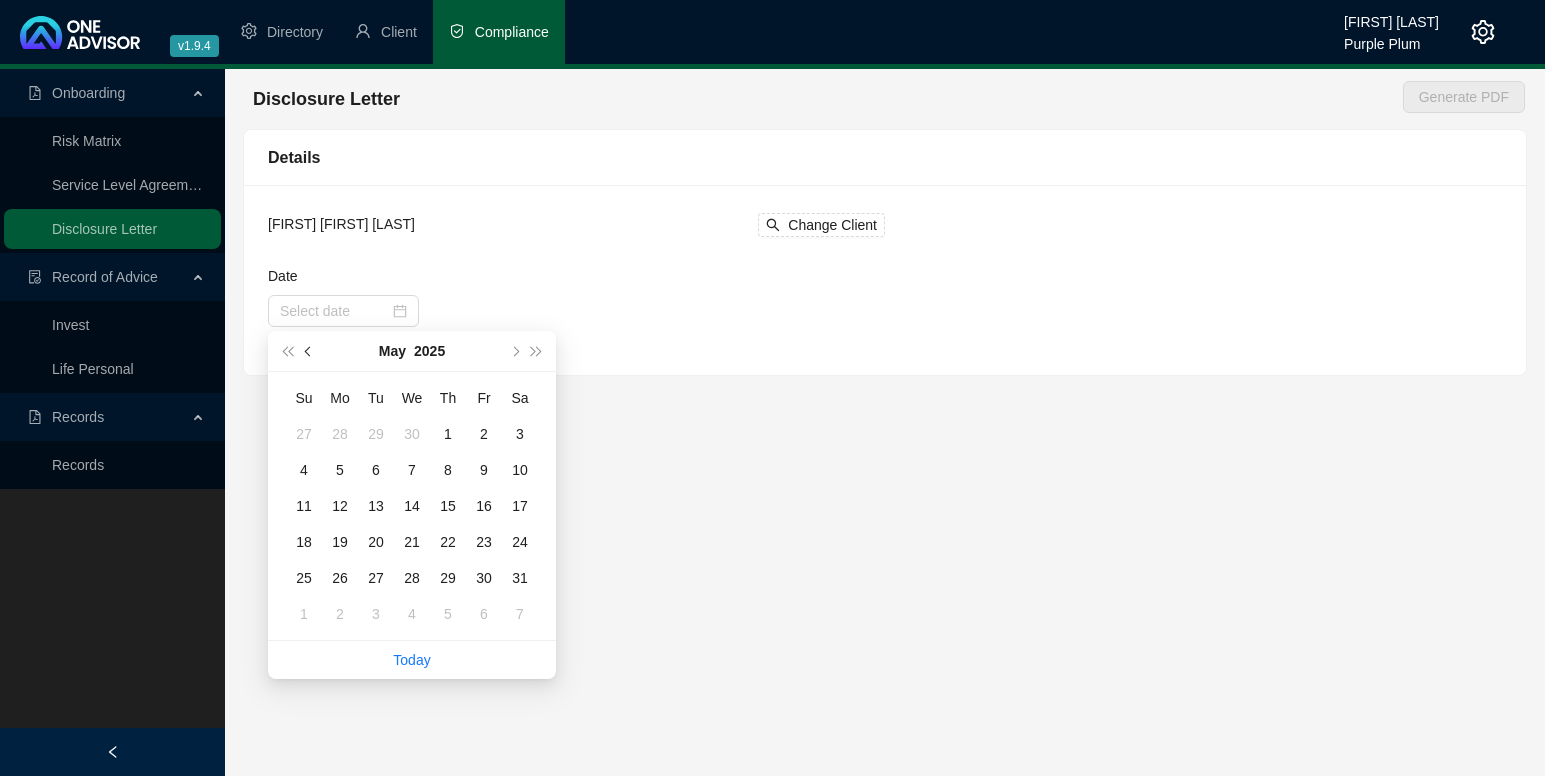 click at bounding box center (310, 351) 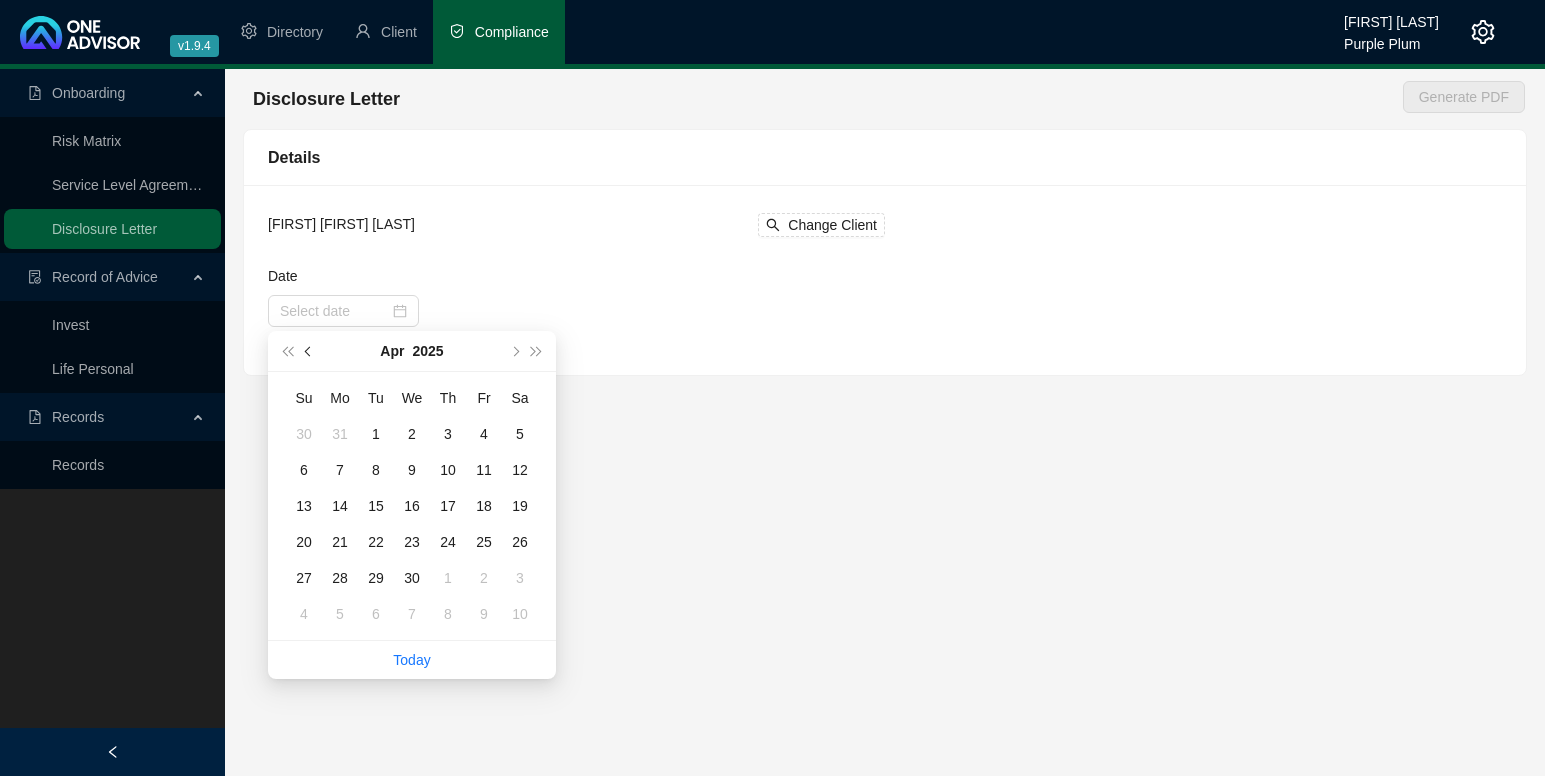 click at bounding box center (310, 351) 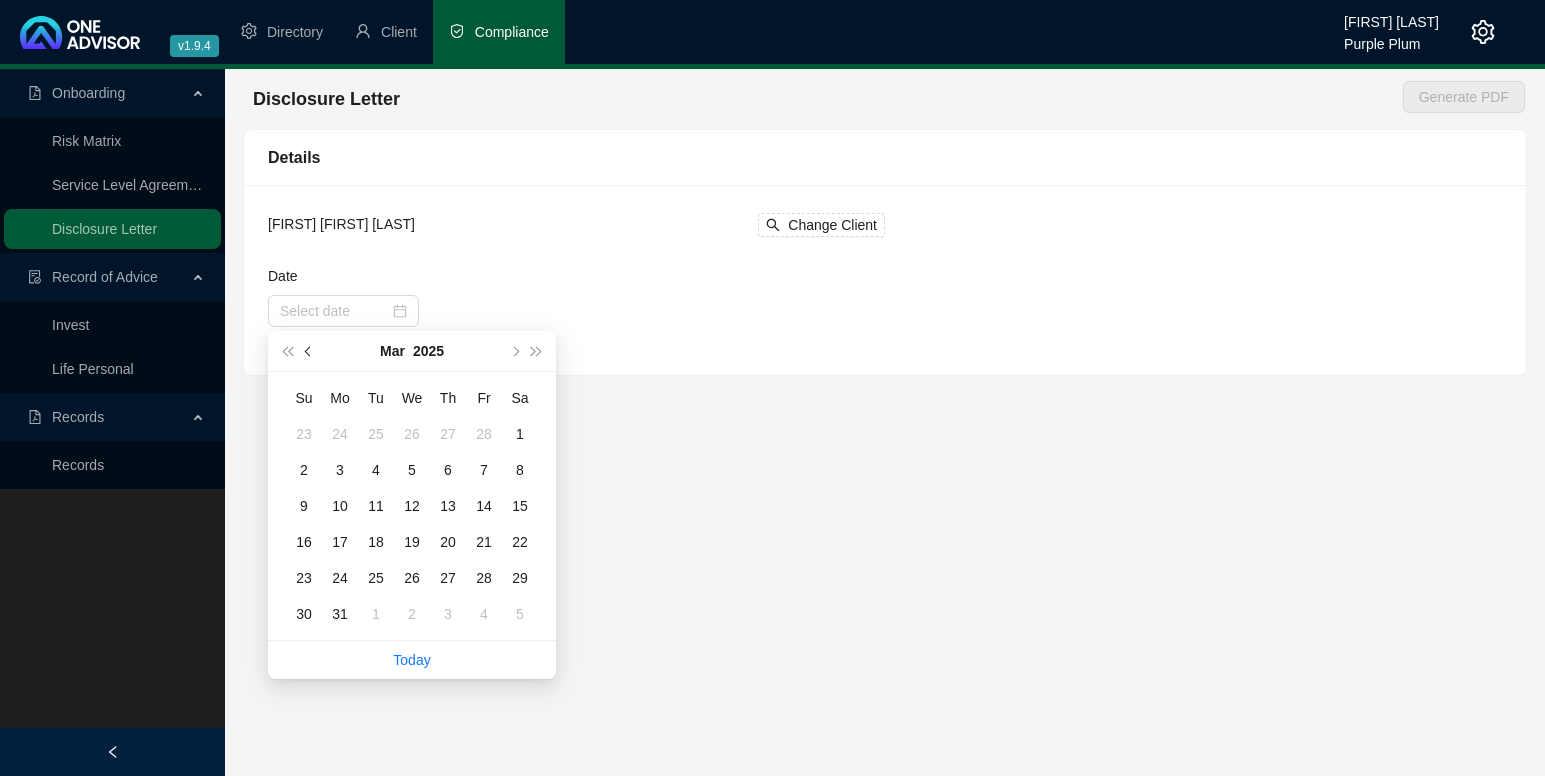 click at bounding box center [310, 351] 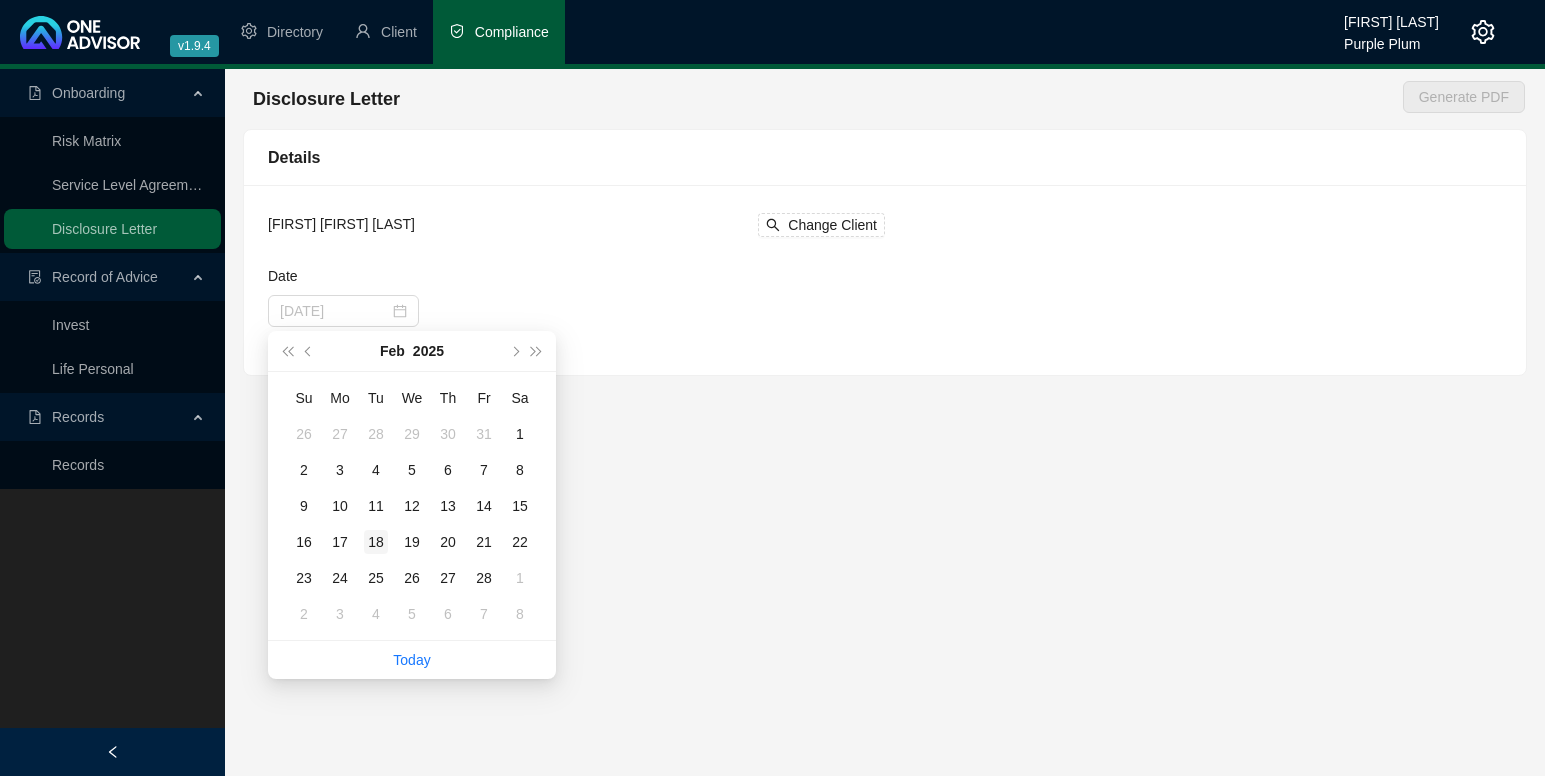 click on "18" at bounding box center [376, 542] 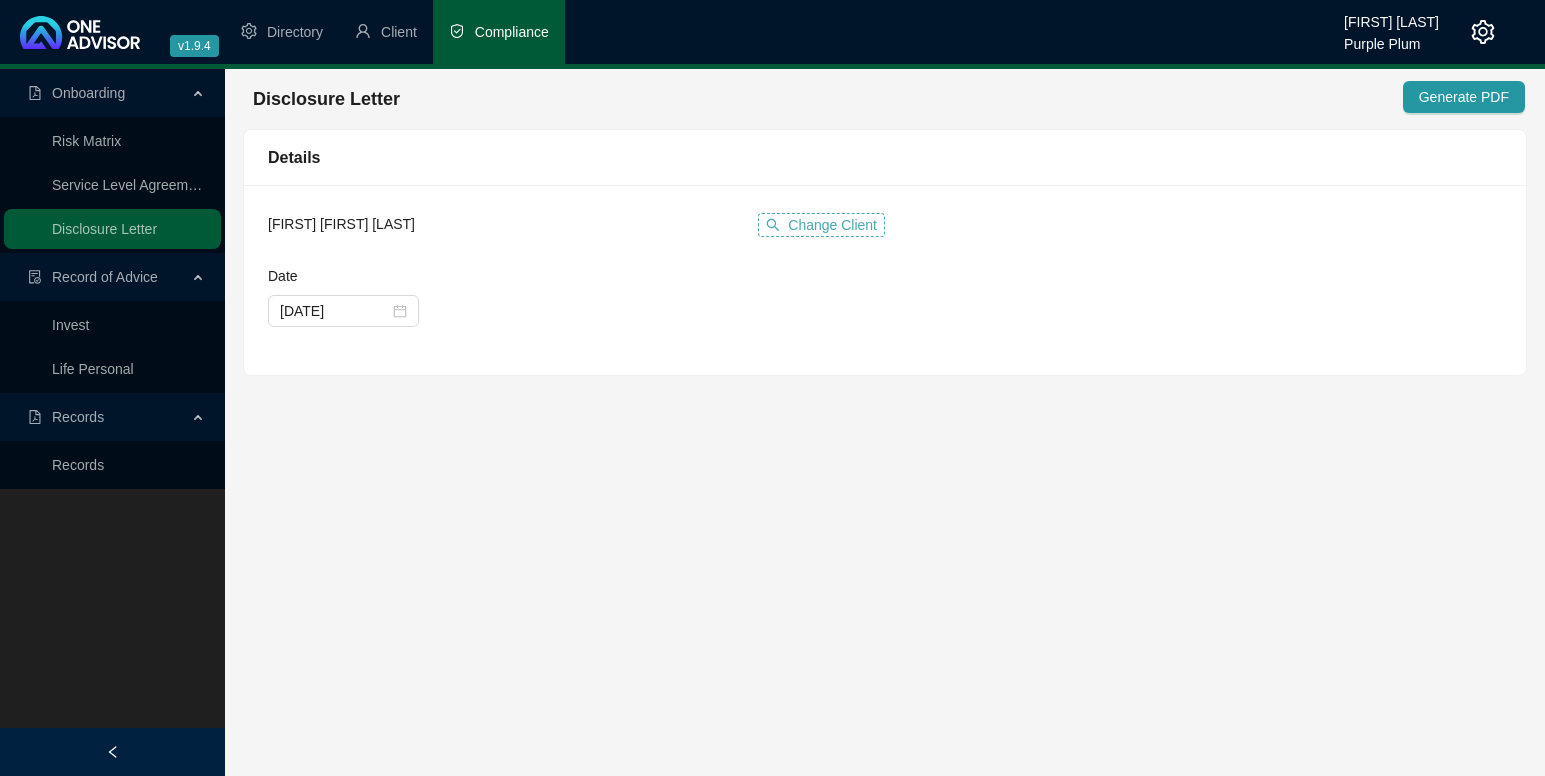 click on "Change Client" at bounding box center (832, 225) 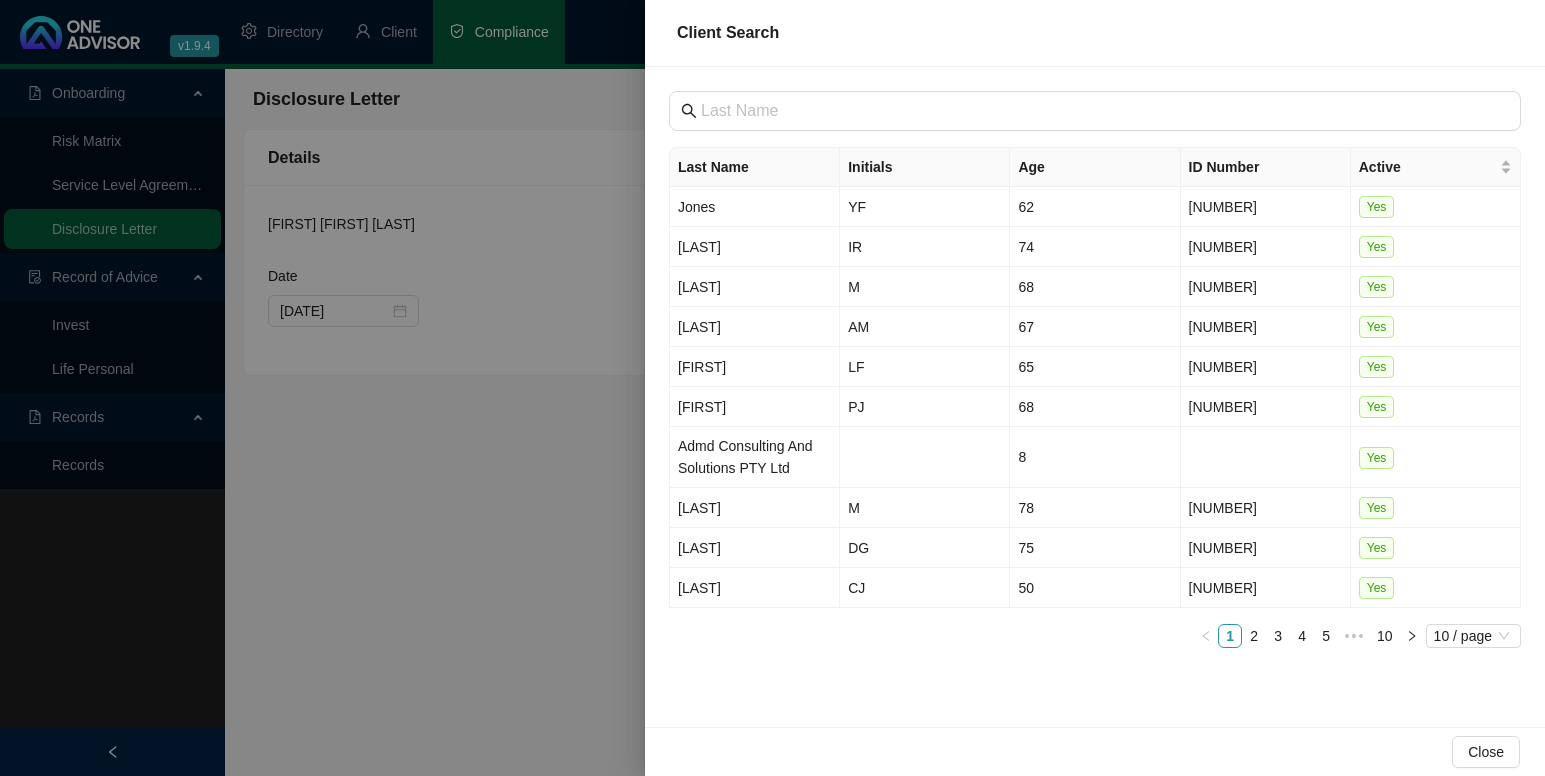 click at bounding box center (772, 388) 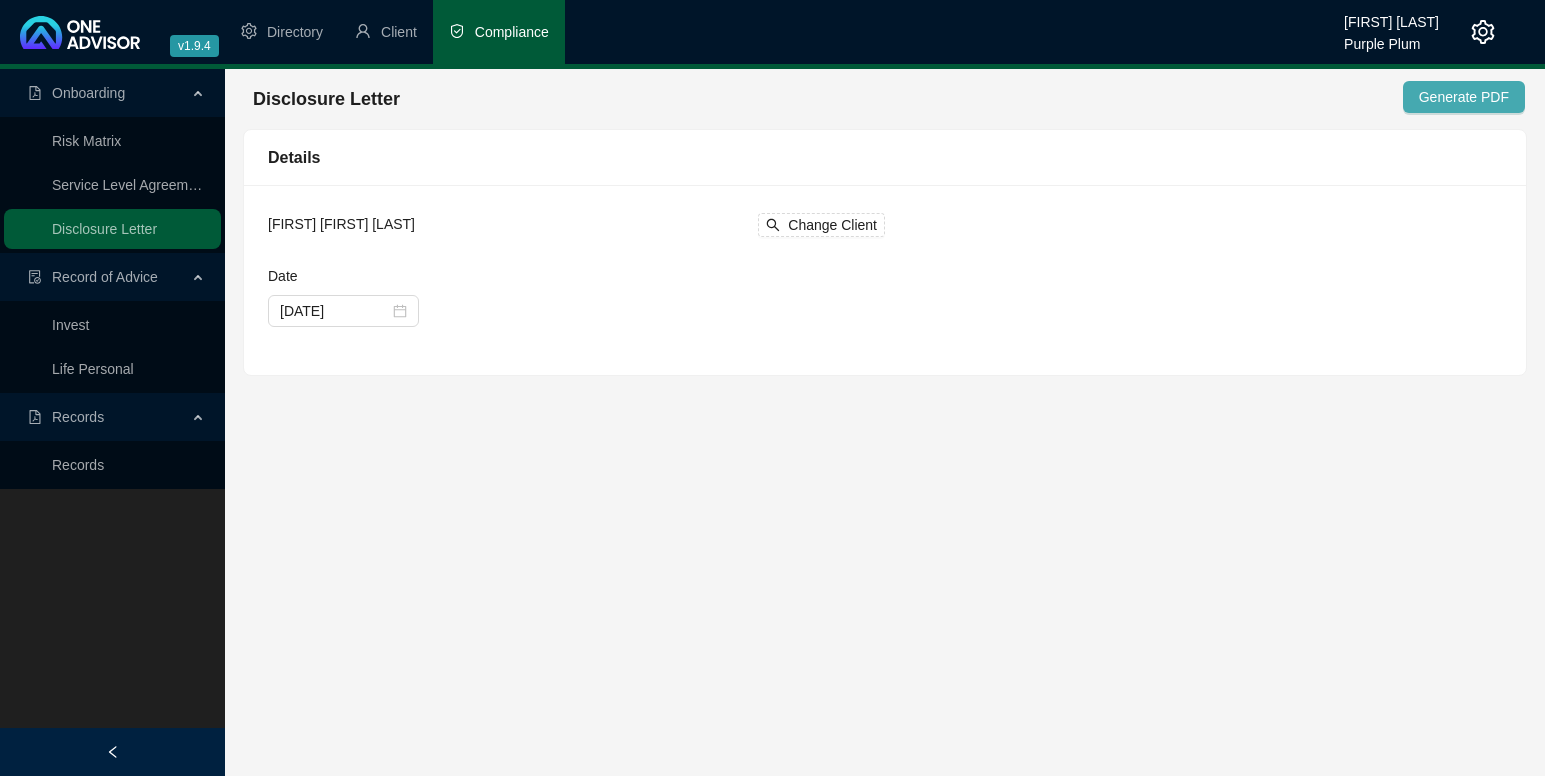 click on "Generate PDF" at bounding box center [1464, 97] 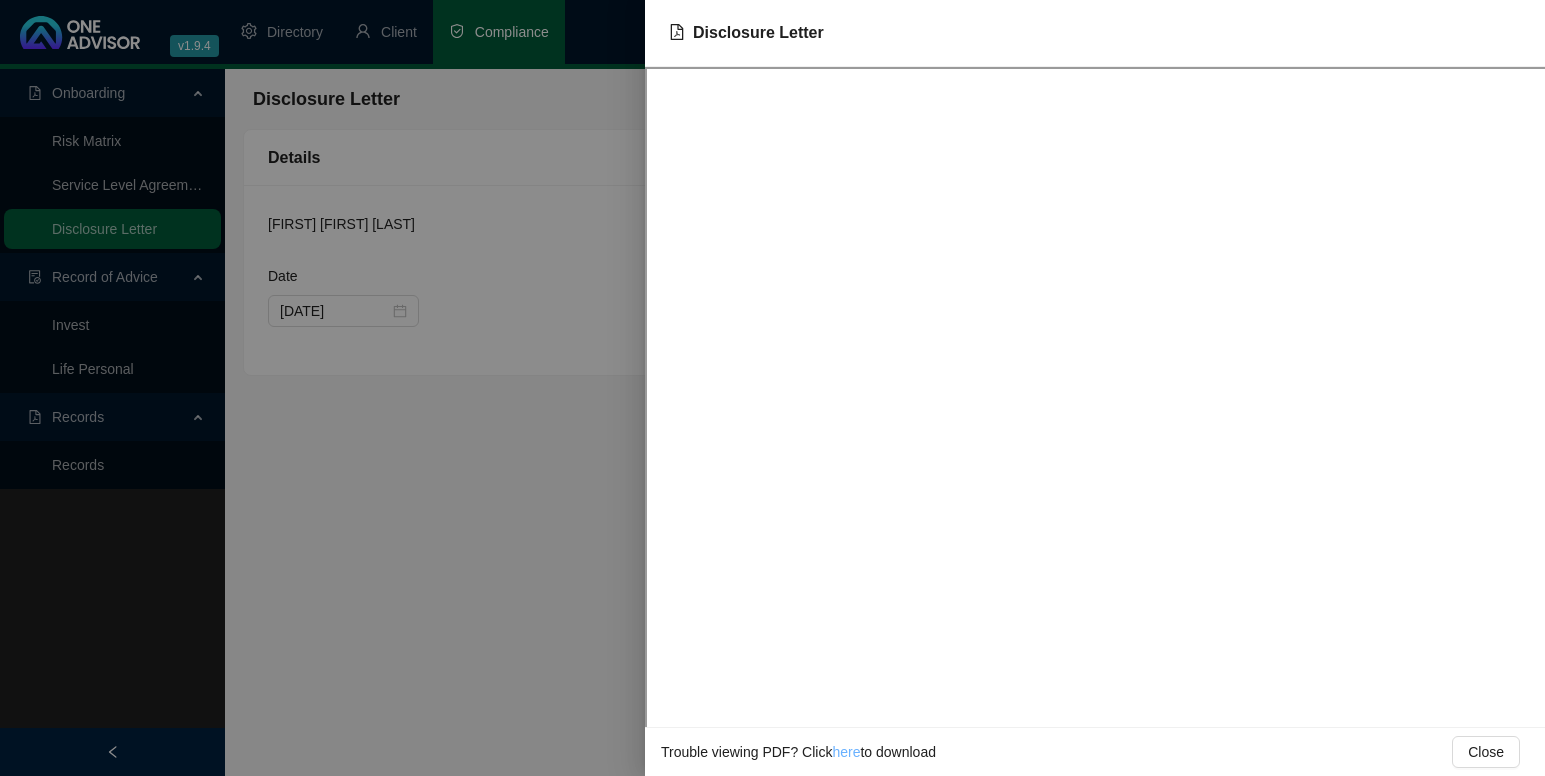 click on "here" at bounding box center (846, 752) 